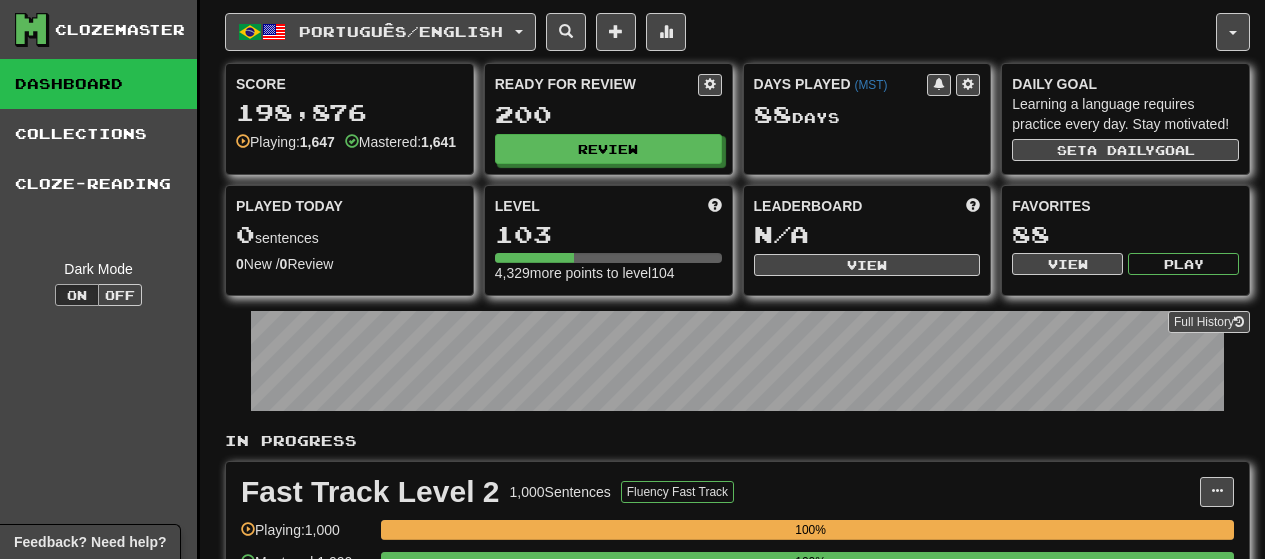 scroll, scrollTop: 0, scrollLeft: 0, axis: both 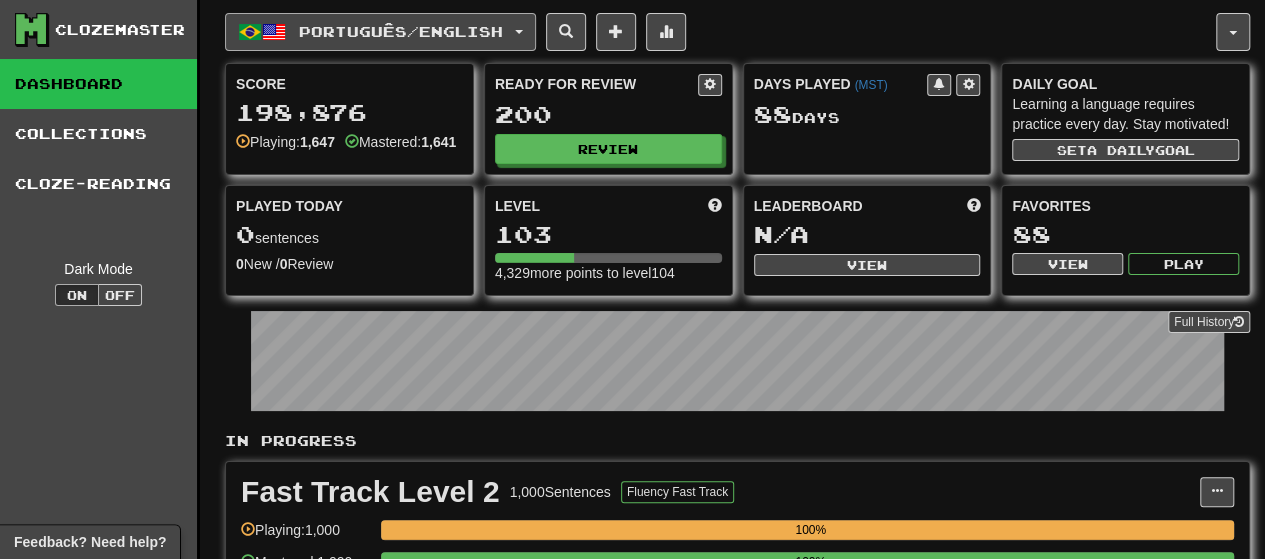 click on "Português  /  English" at bounding box center (401, 31) 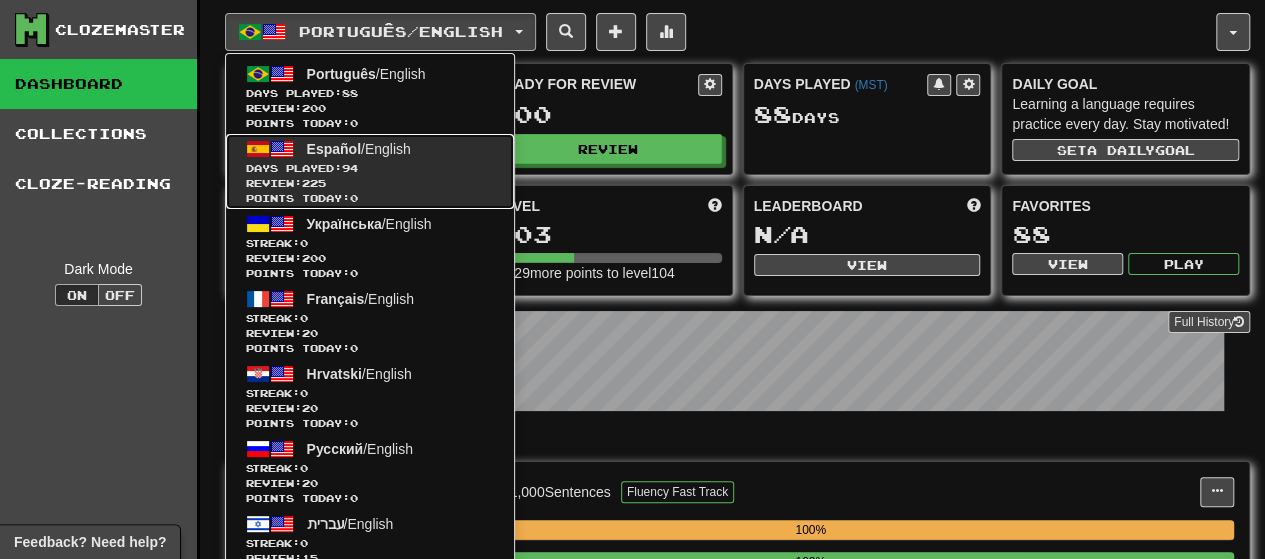 click on "Español  /  English Days Played:  94   Review:  225 Points today:  0" at bounding box center (370, 171) 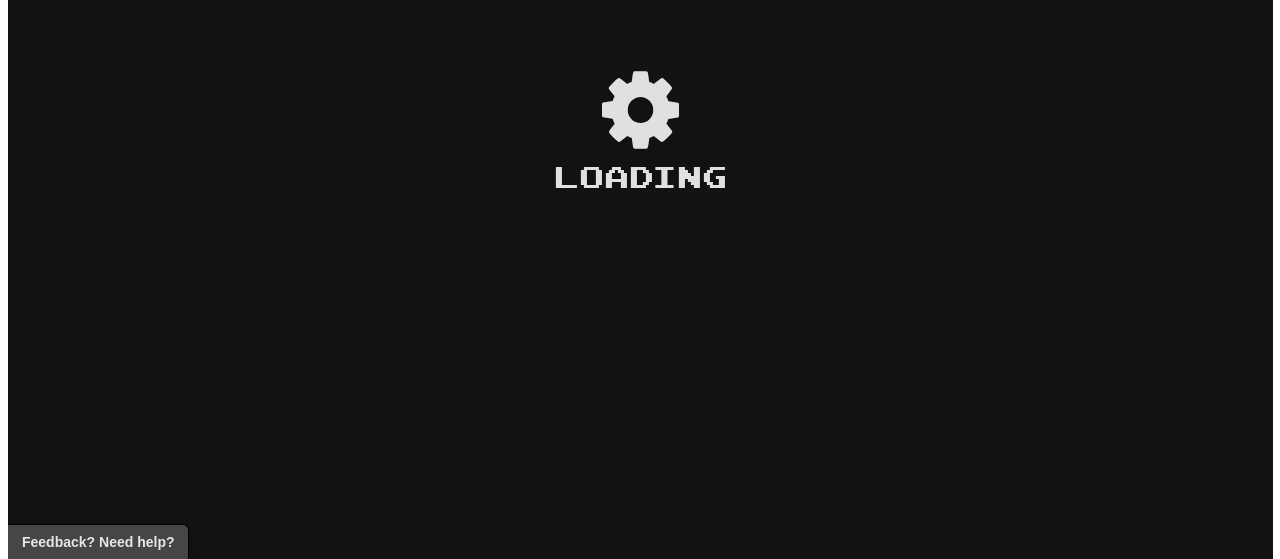 scroll, scrollTop: 0, scrollLeft: 0, axis: both 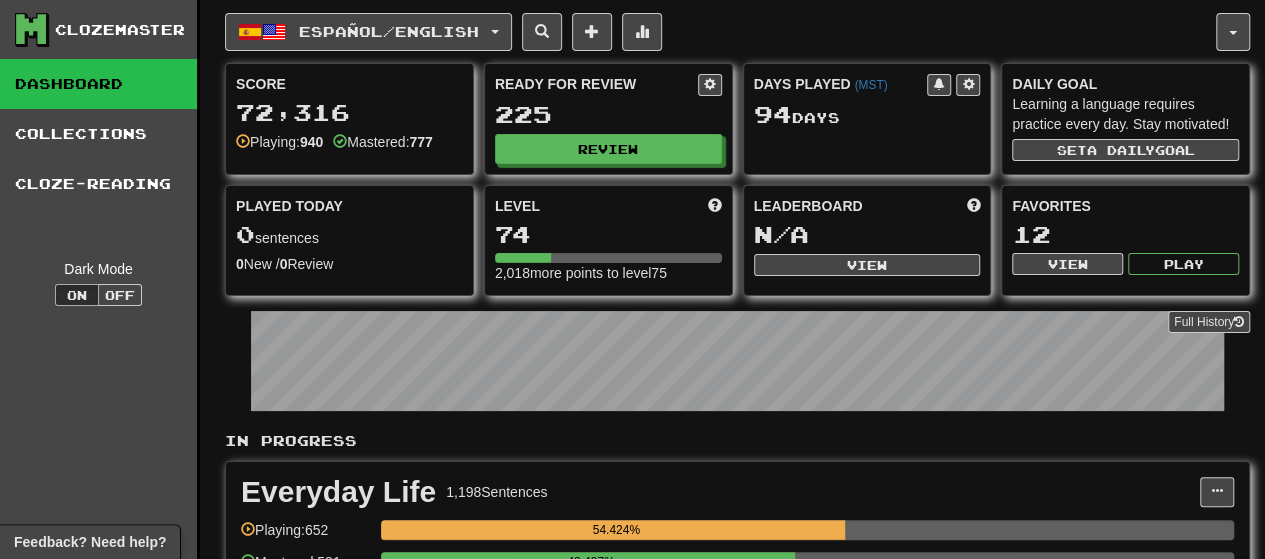 click on "Ready for Review 225   Review" at bounding box center (608, 119) 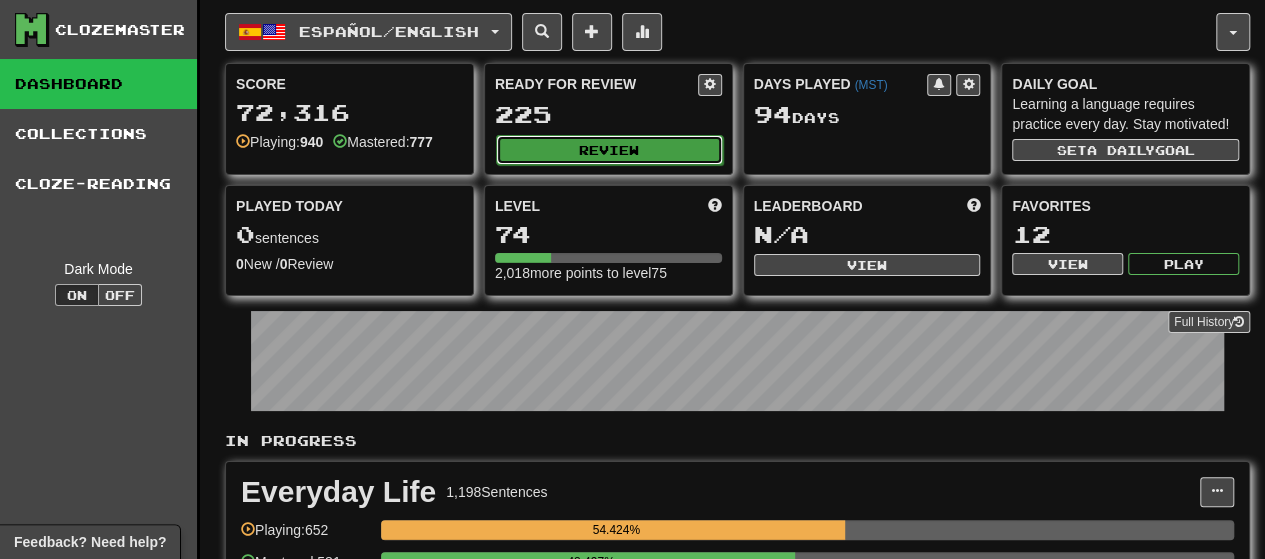 click on "Review" at bounding box center [609, 150] 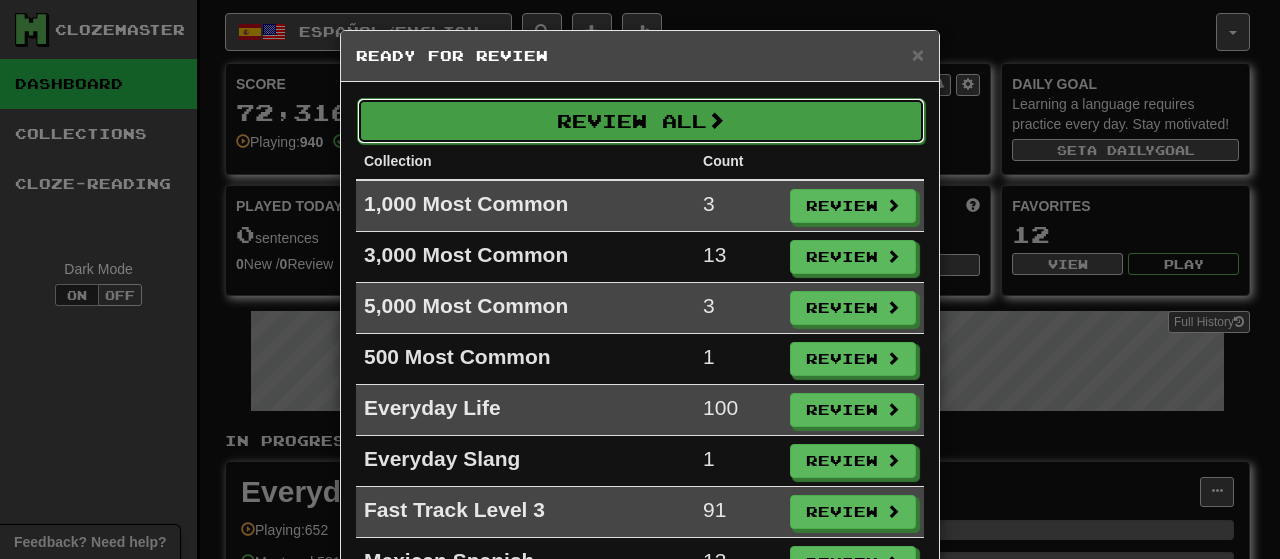 click on "Review All" at bounding box center (641, 121) 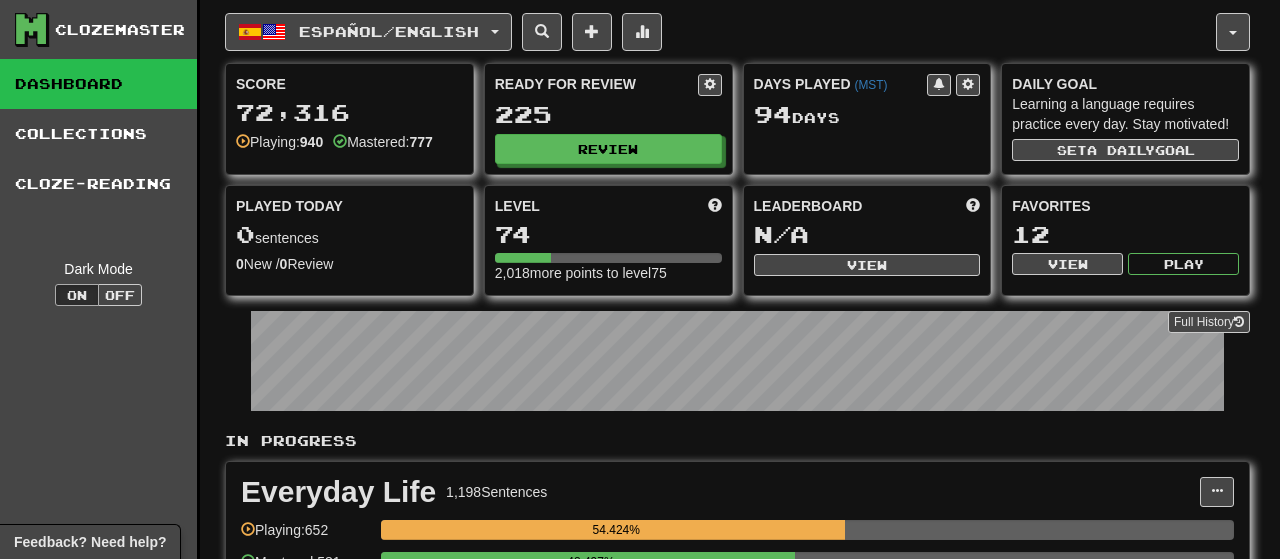 select on "**" 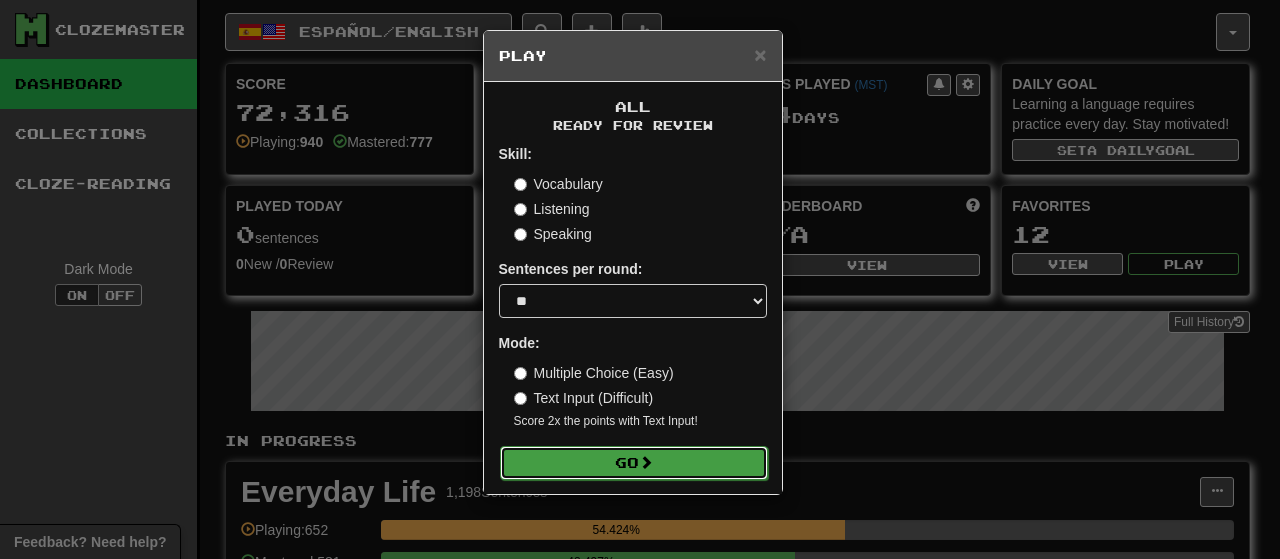 click on "Go" at bounding box center (634, 463) 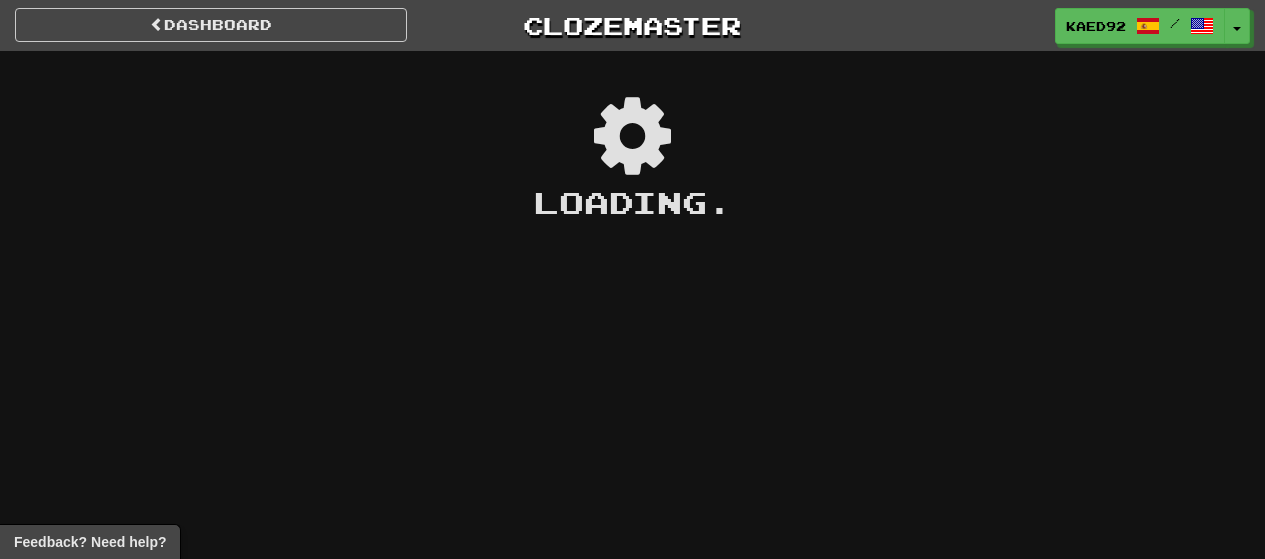 scroll, scrollTop: 0, scrollLeft: 0, axis: both 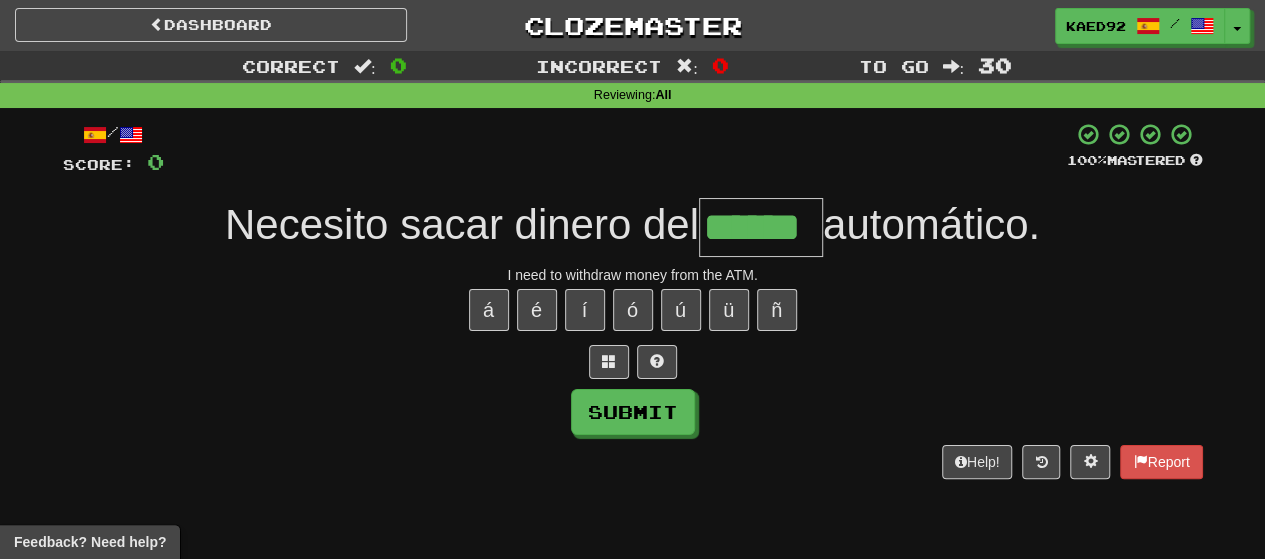 type on "******" 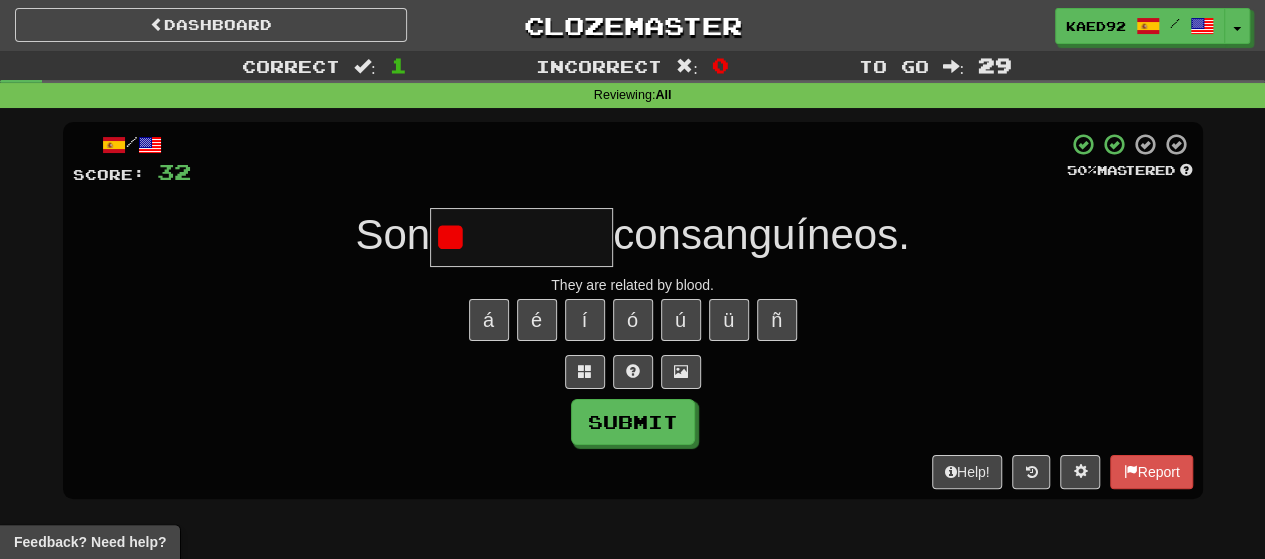 type on "*" 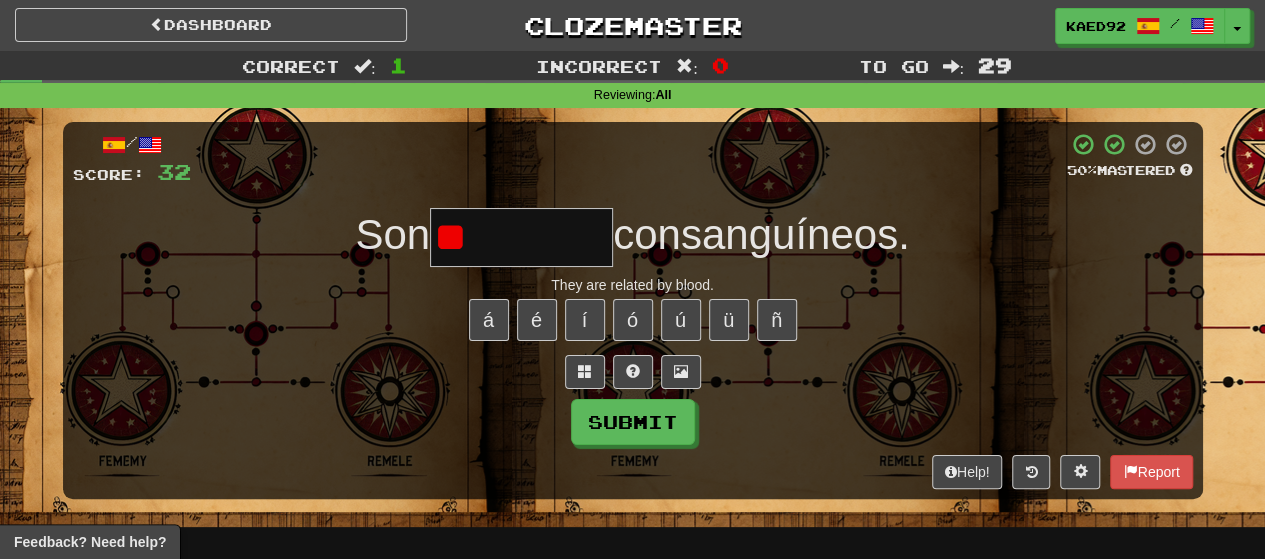 type on "*" 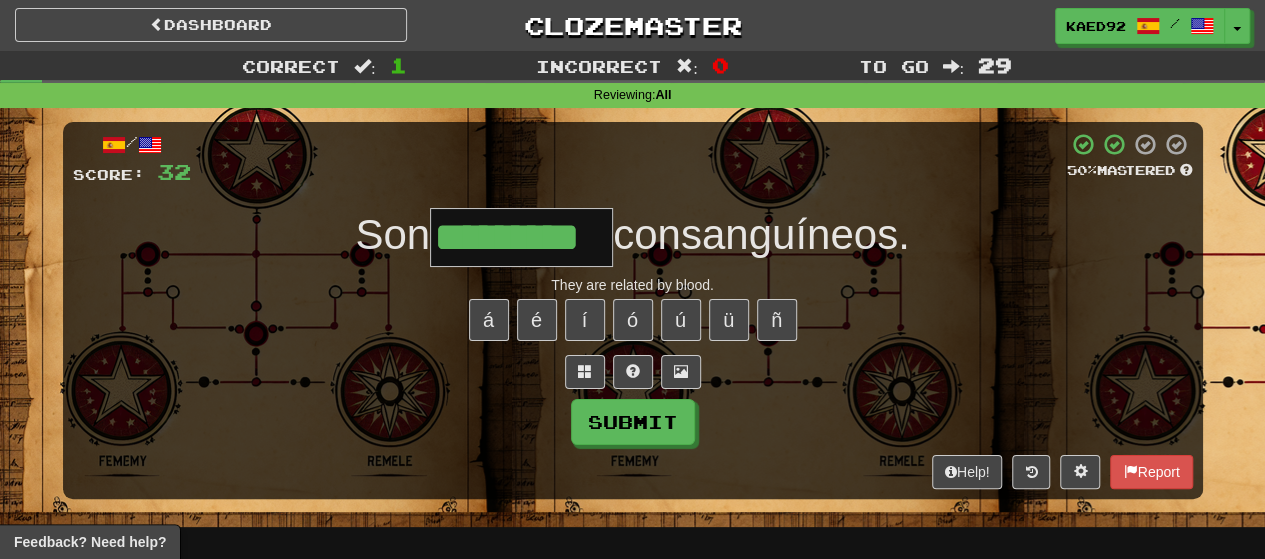 type on "*********" 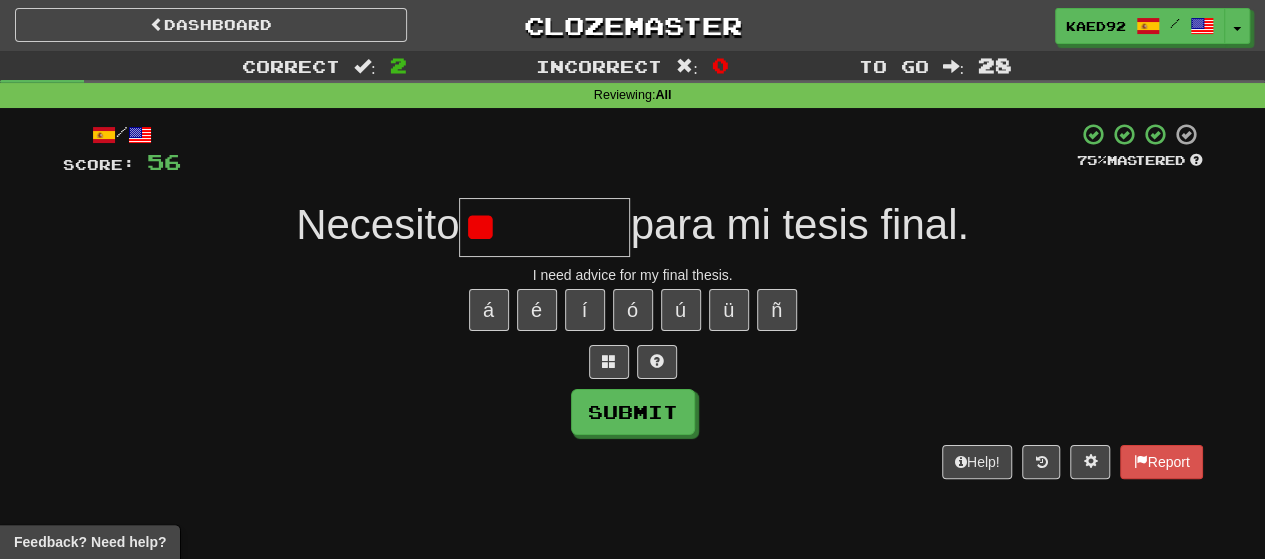 type on "*" 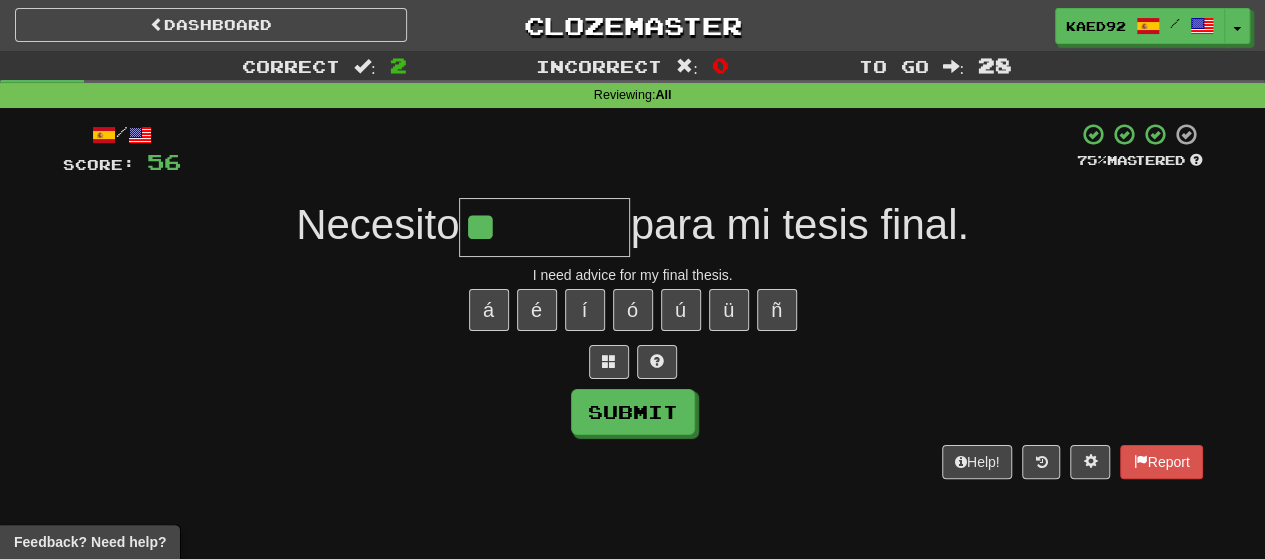 type on "*" 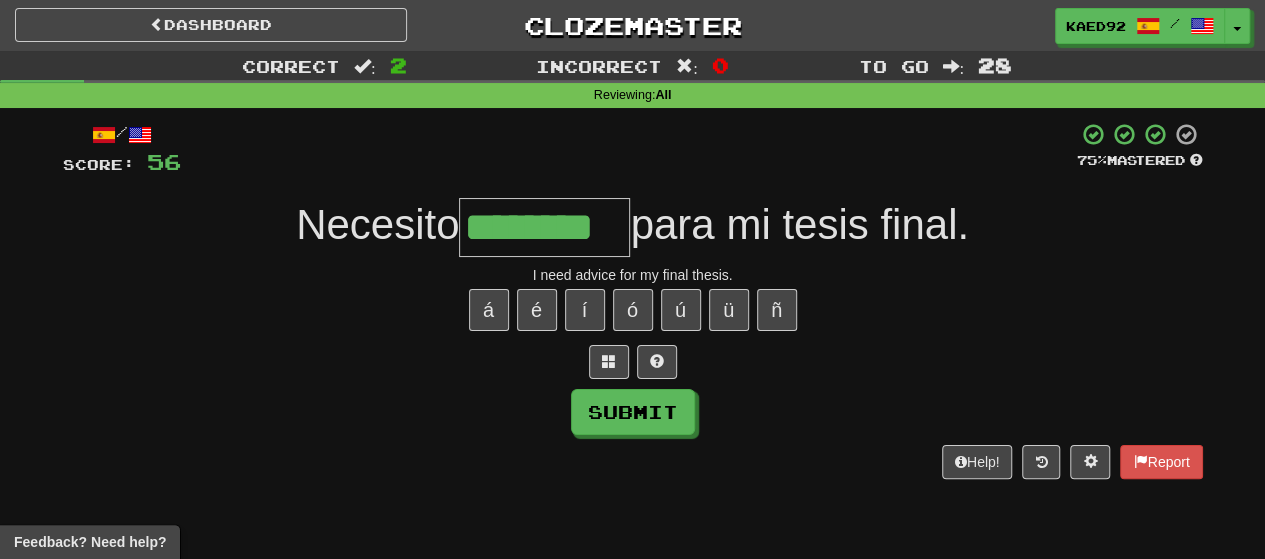 type on "********" 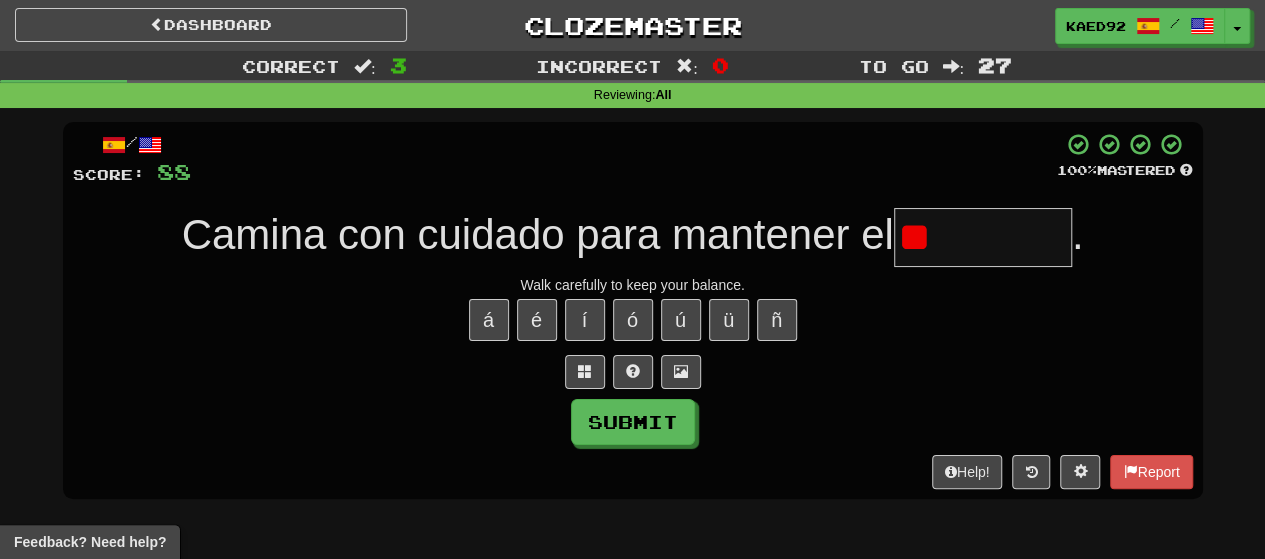 type on "*" 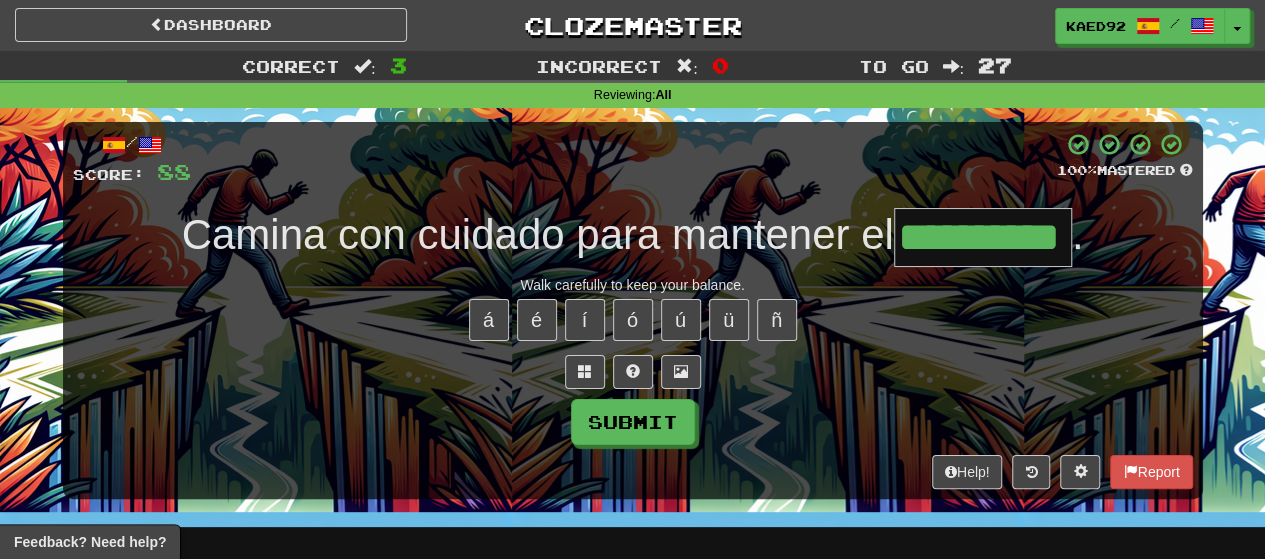type on "**********" 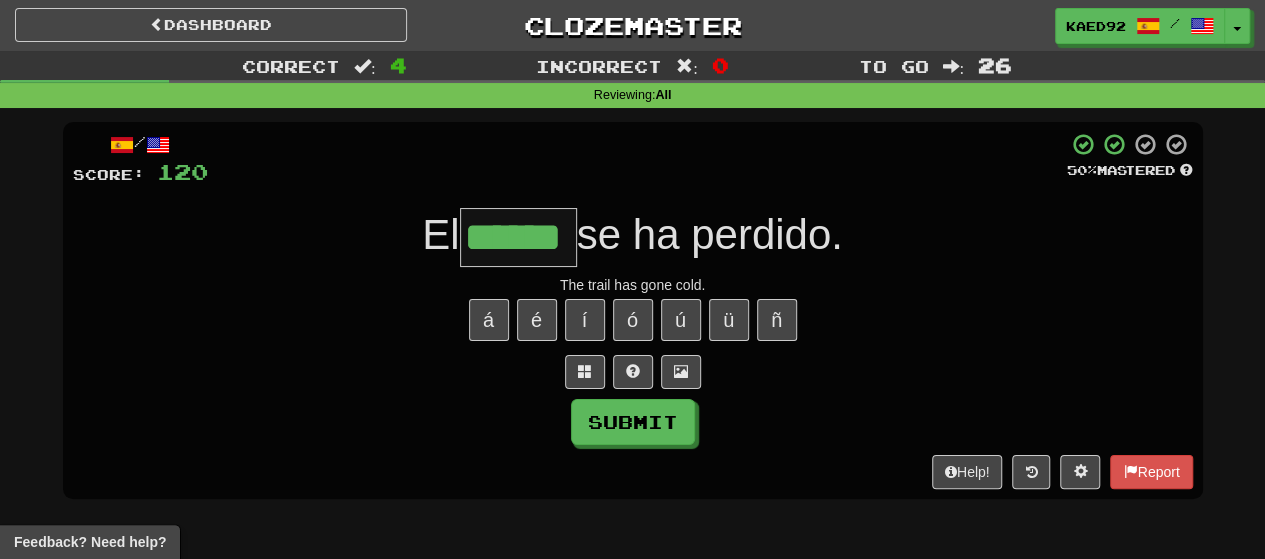 type on "******" 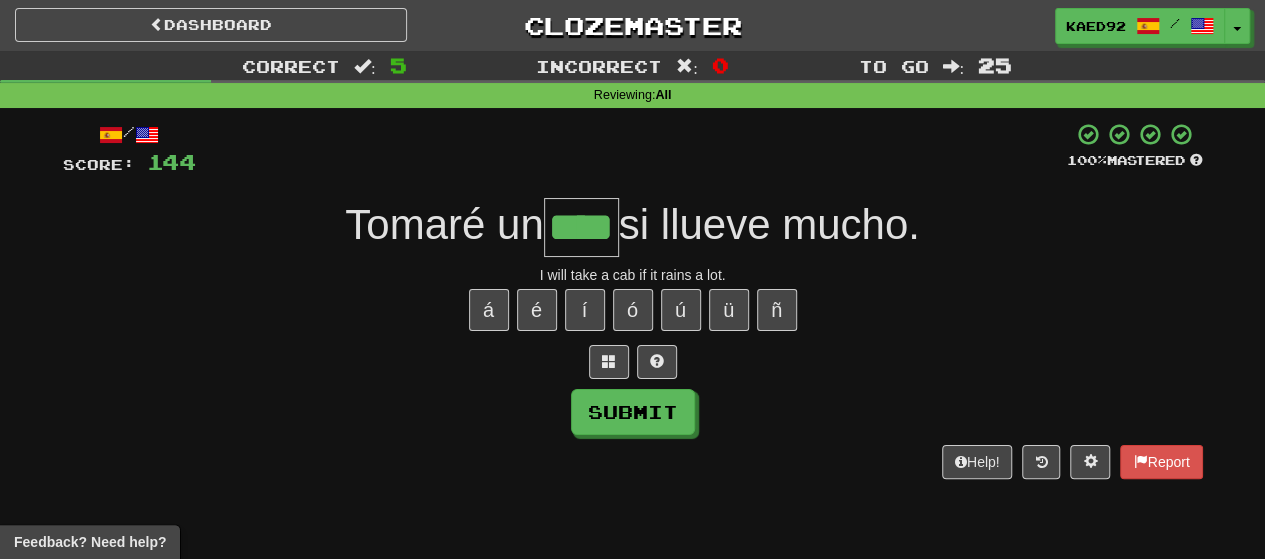 type on "****" 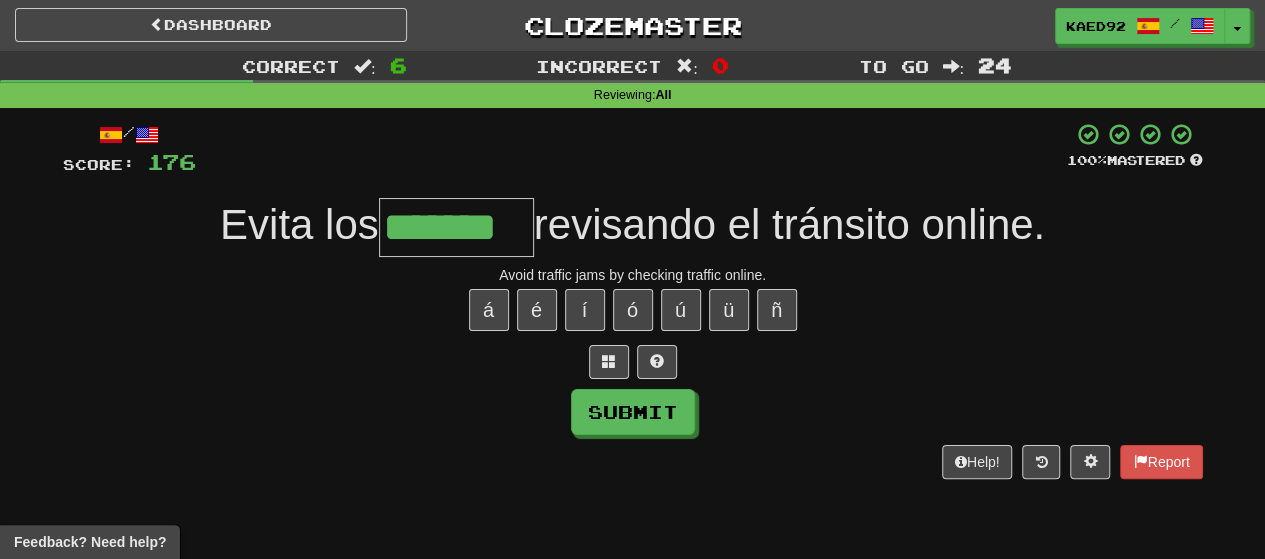 type on "*******" 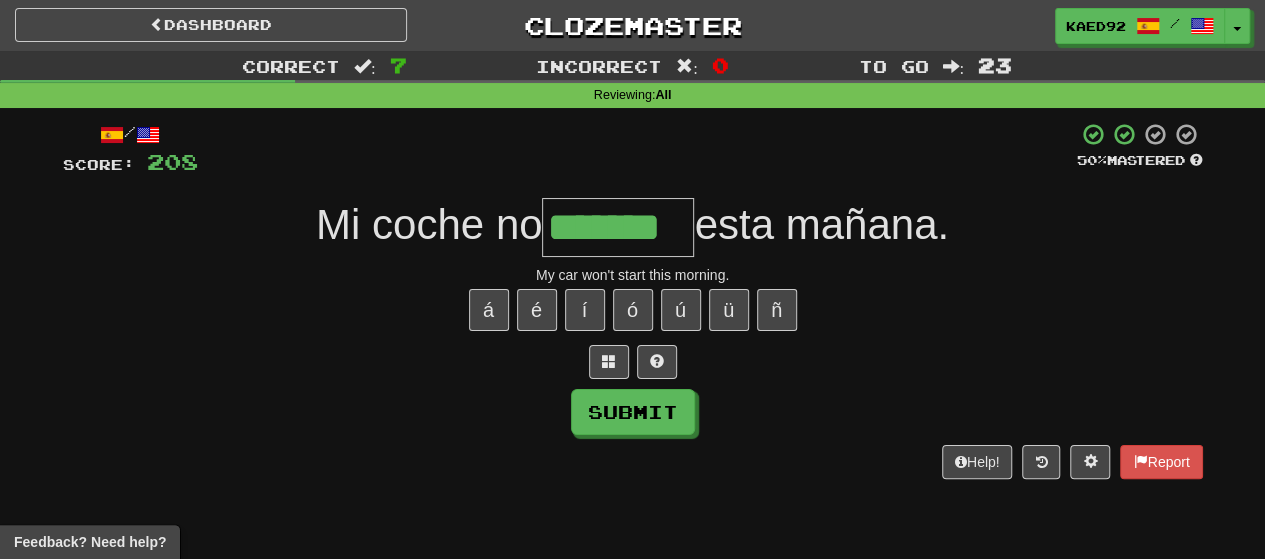 type on "*******" 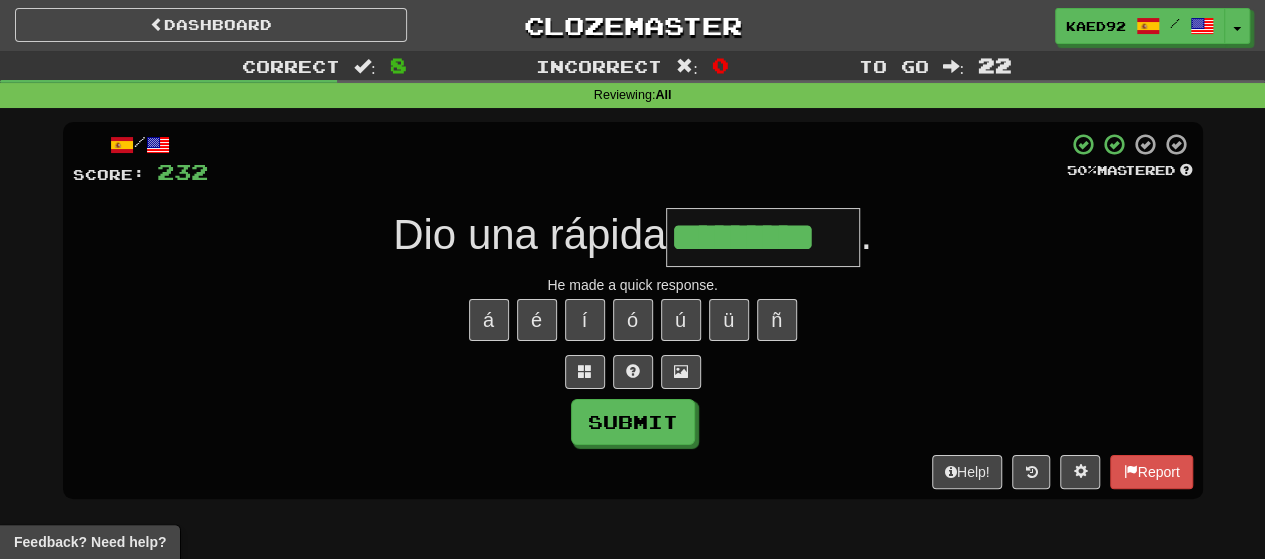 type on "*********" 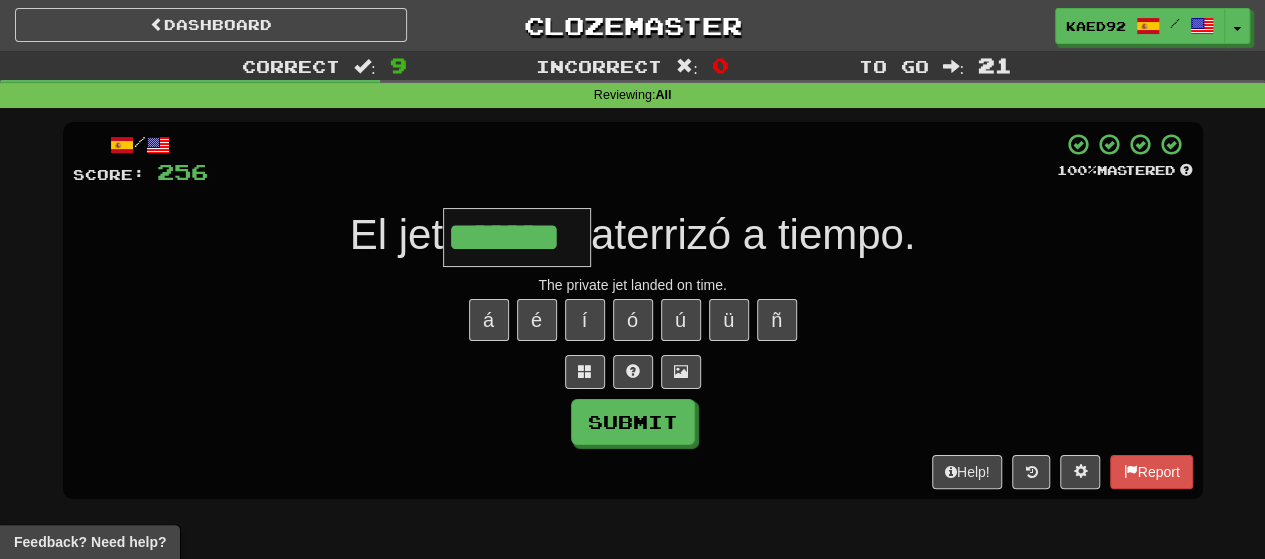 type on "*******" 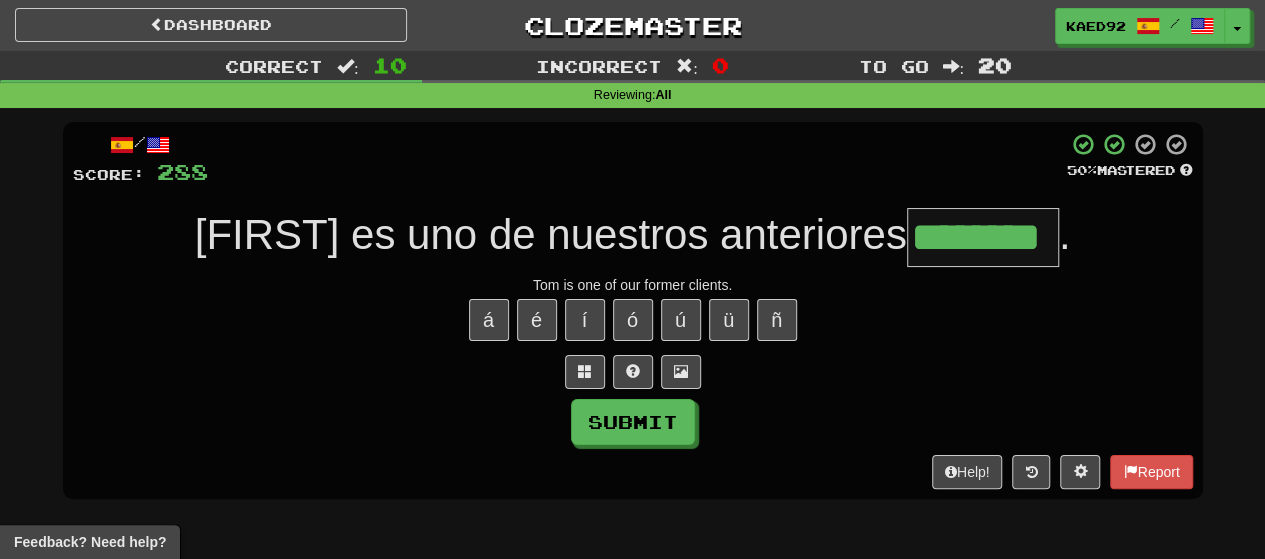 type on "********" 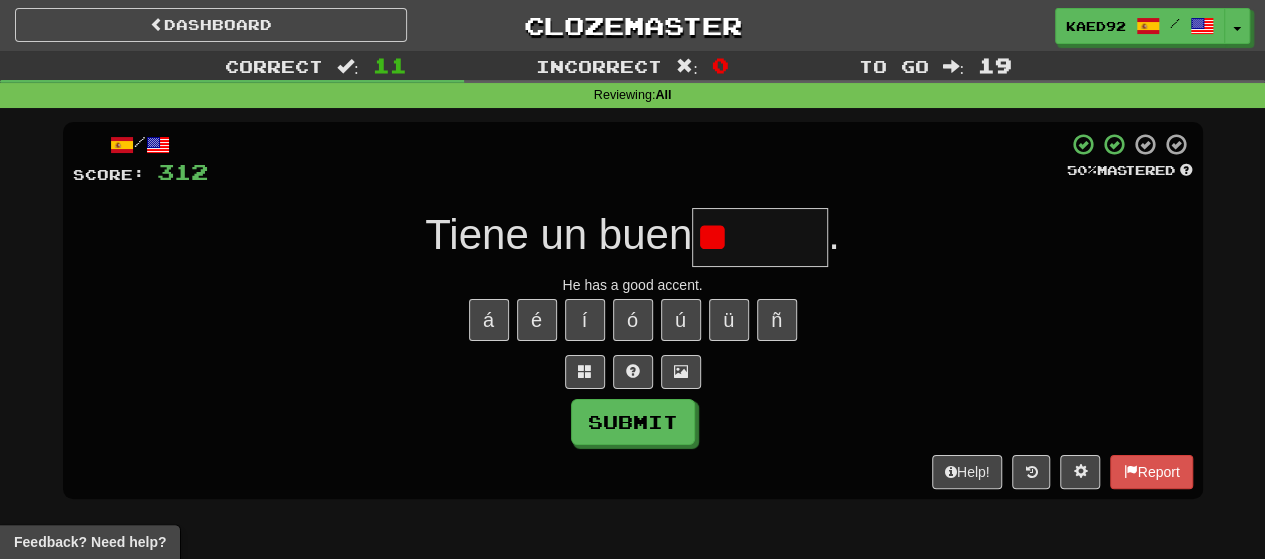type on "*" 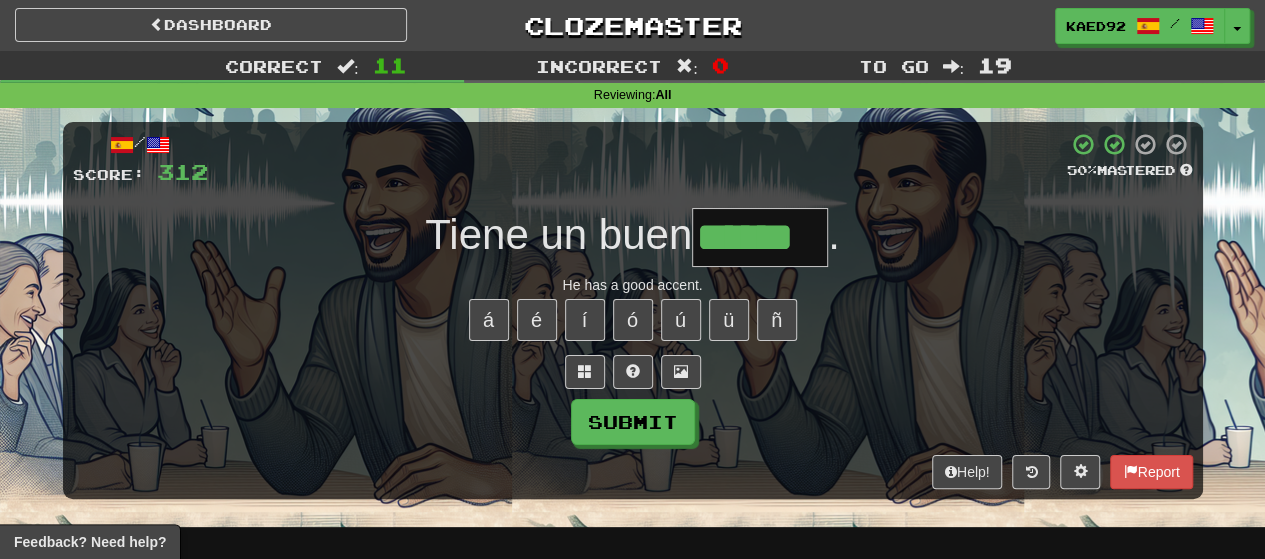 type on "******" 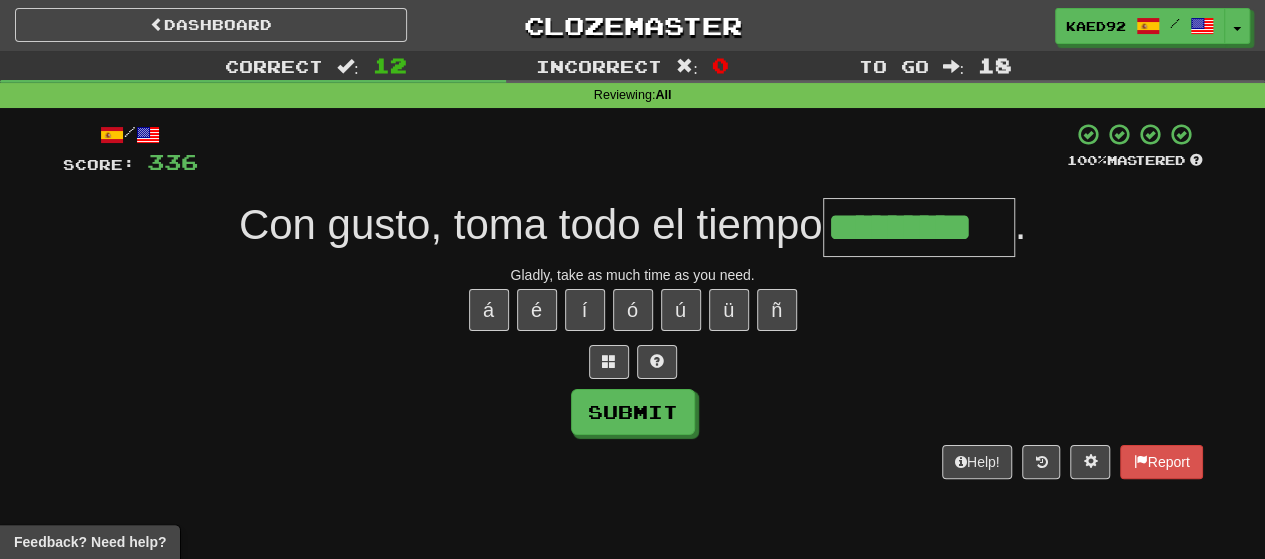 type on "*********" 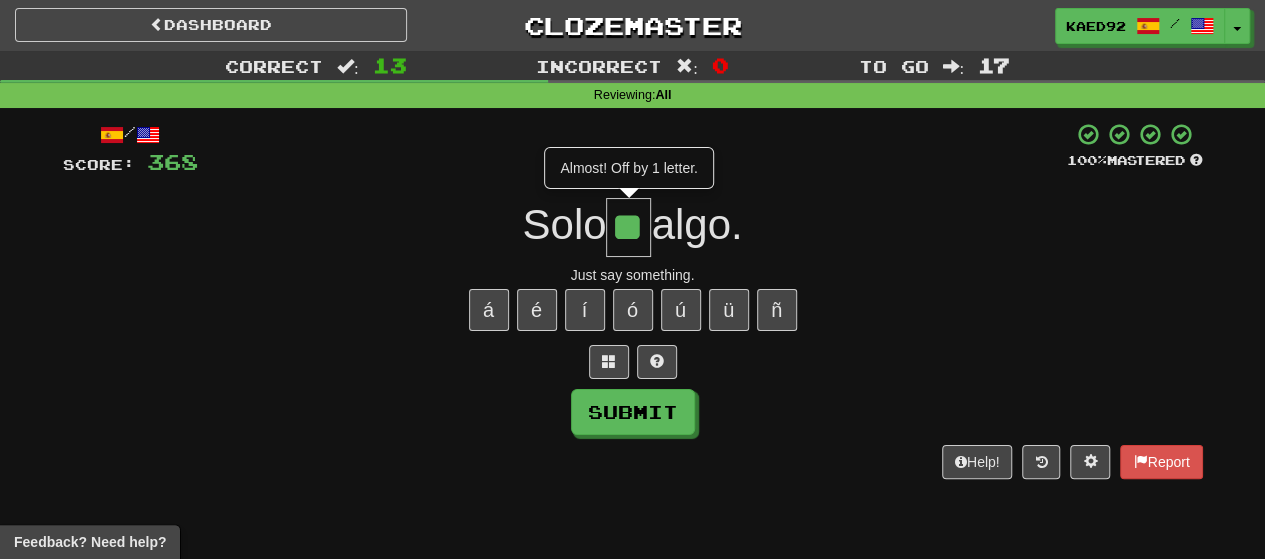 type on "**" 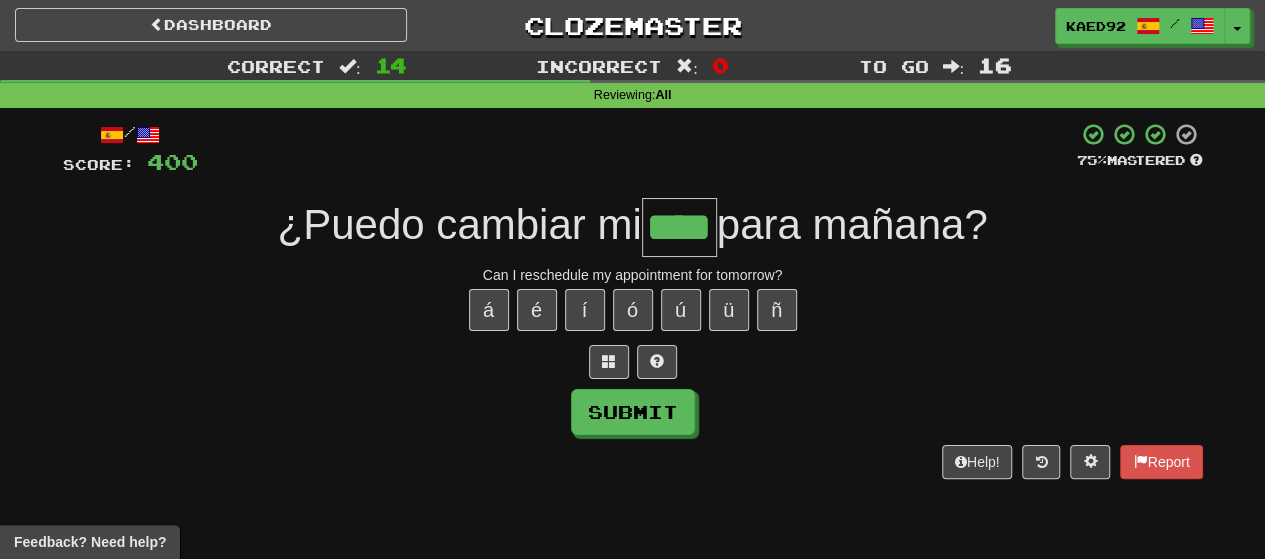 type on "****" 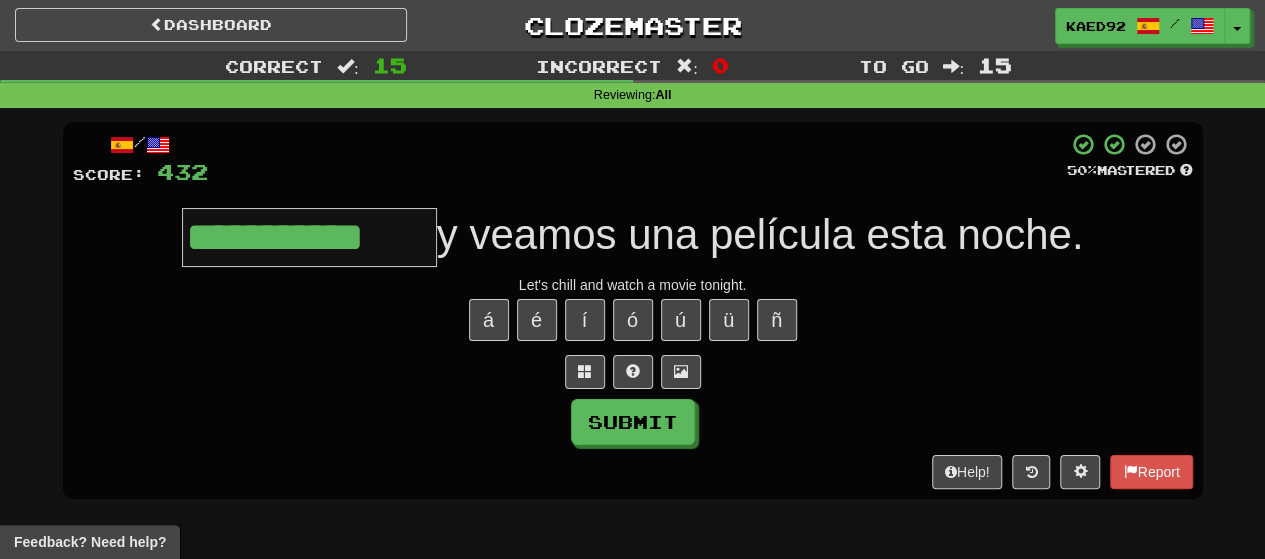 type on "**********" 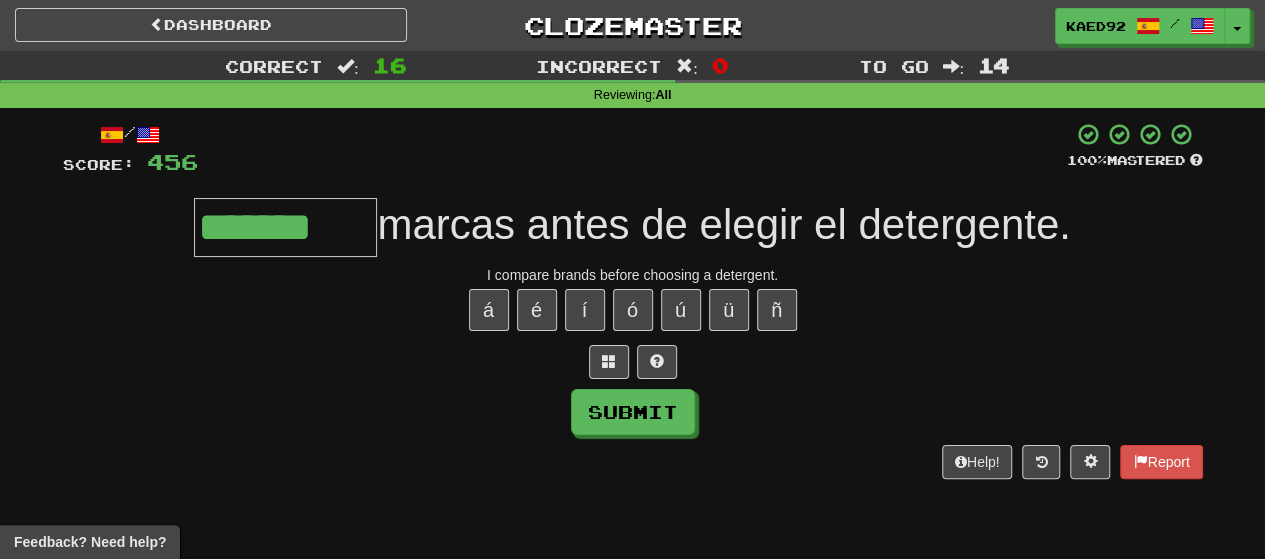 type on "*******" 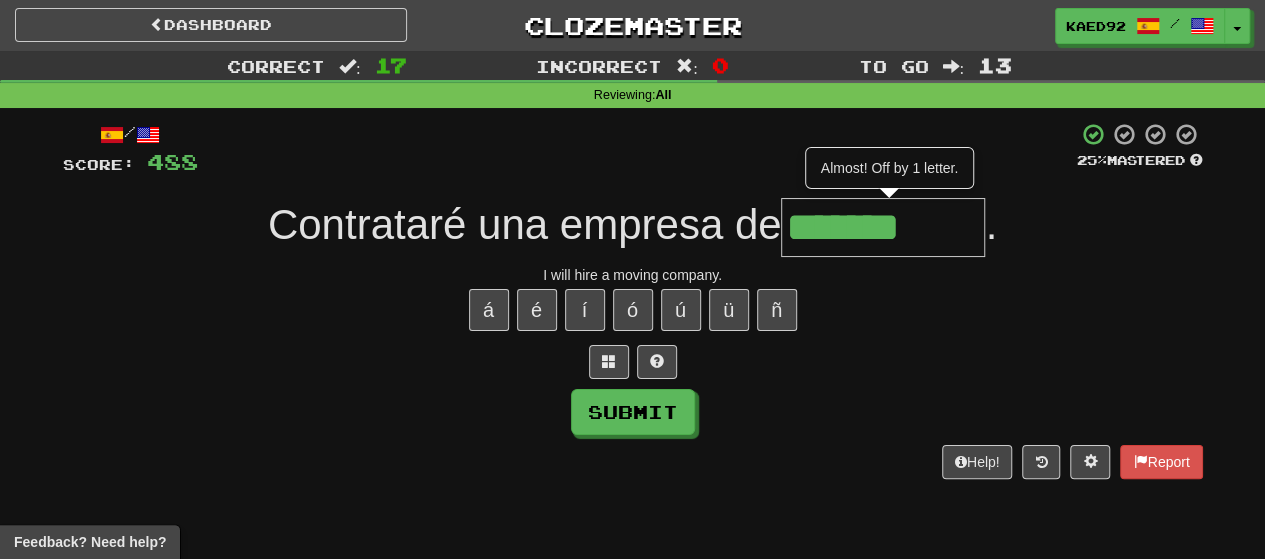 type on "********" 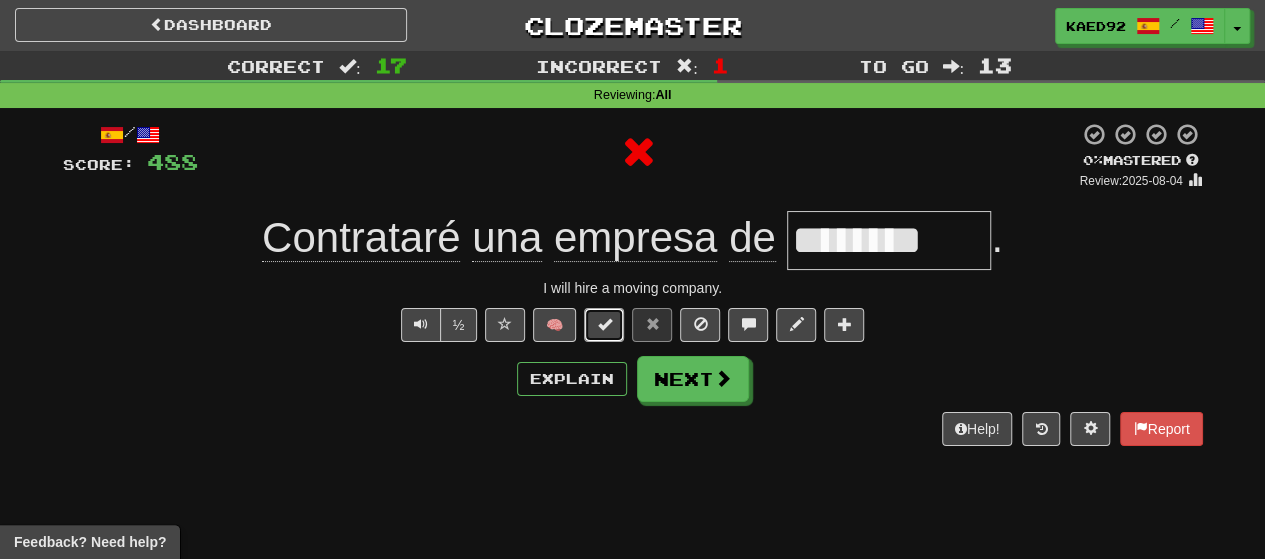 click at bounding box center (604, 324) 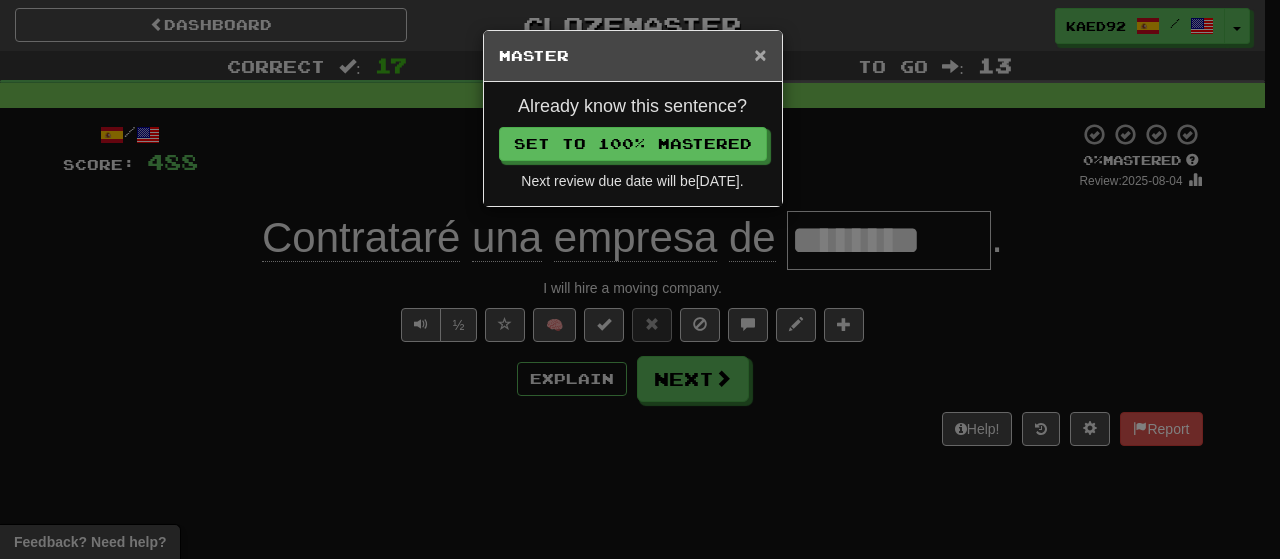 click on "×" at bounding box center (760, 54) 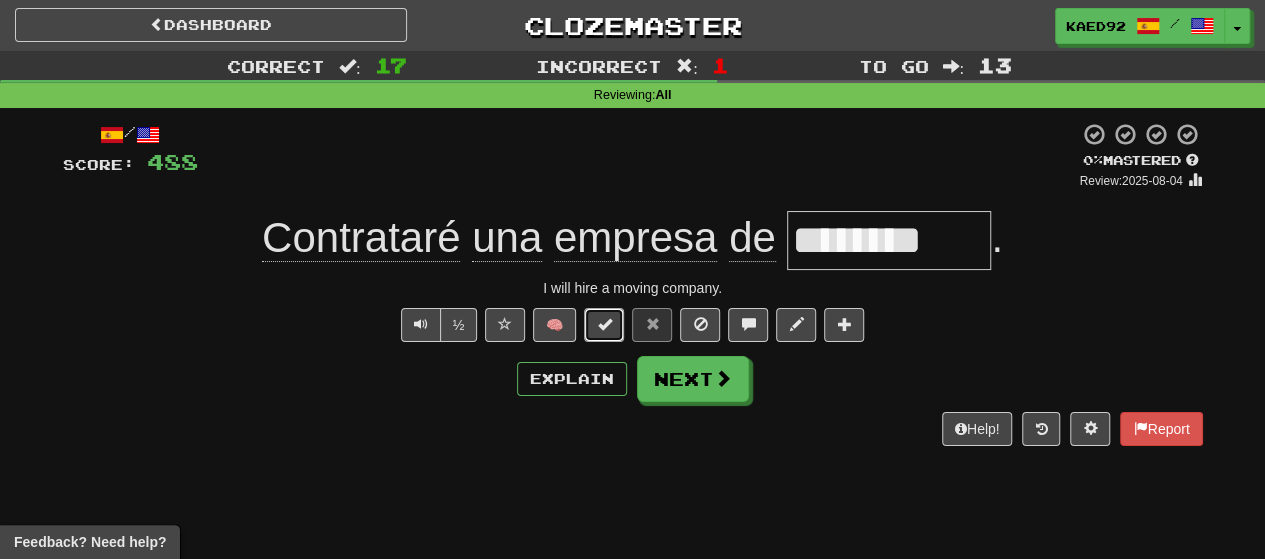 click at bounding box center [604, 325] 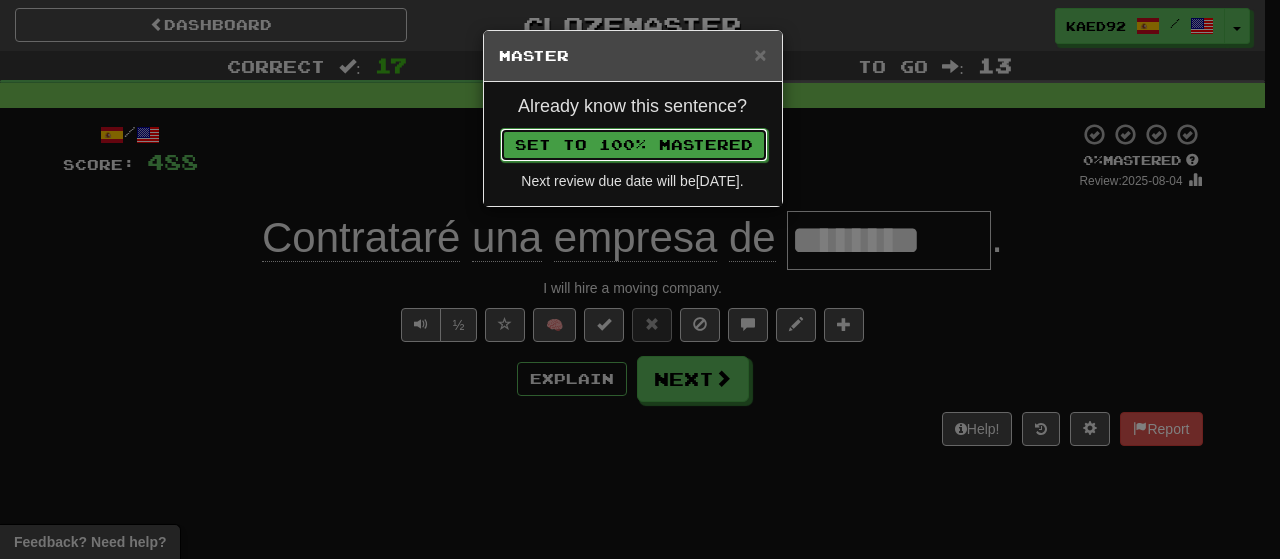click on "Set to 100% Mastered" at bounding box center [634, 145] 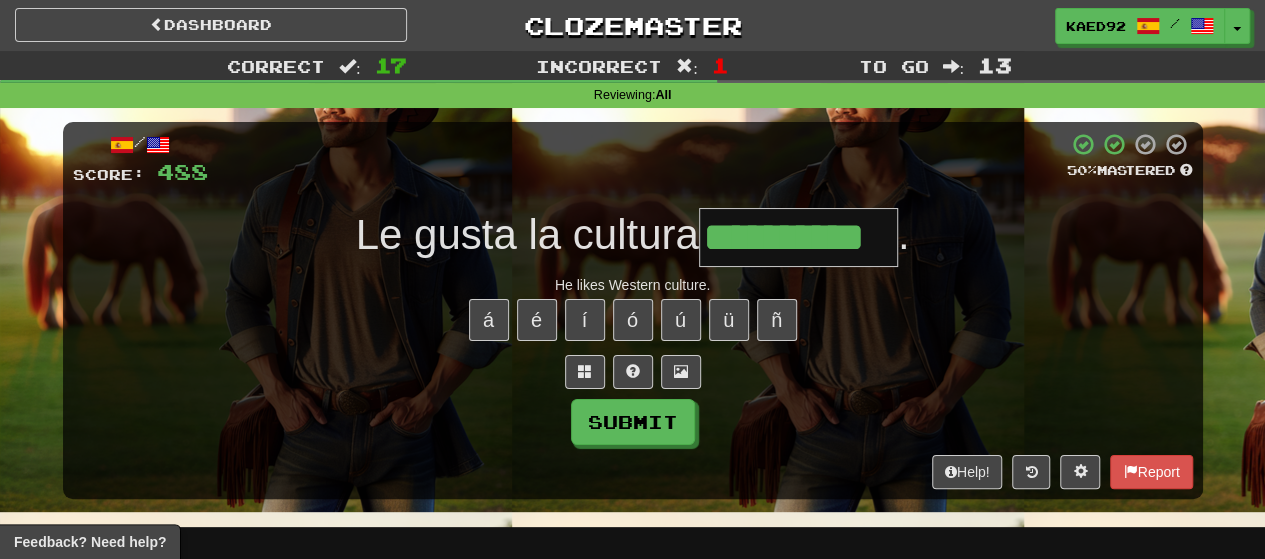 type on "**********" 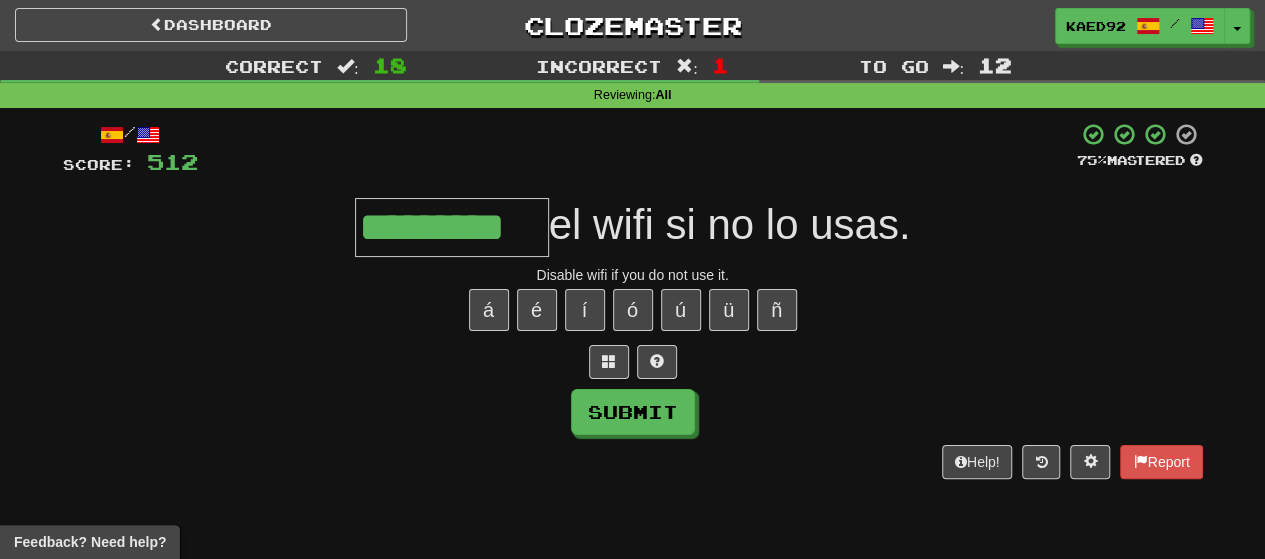 type on "*********" 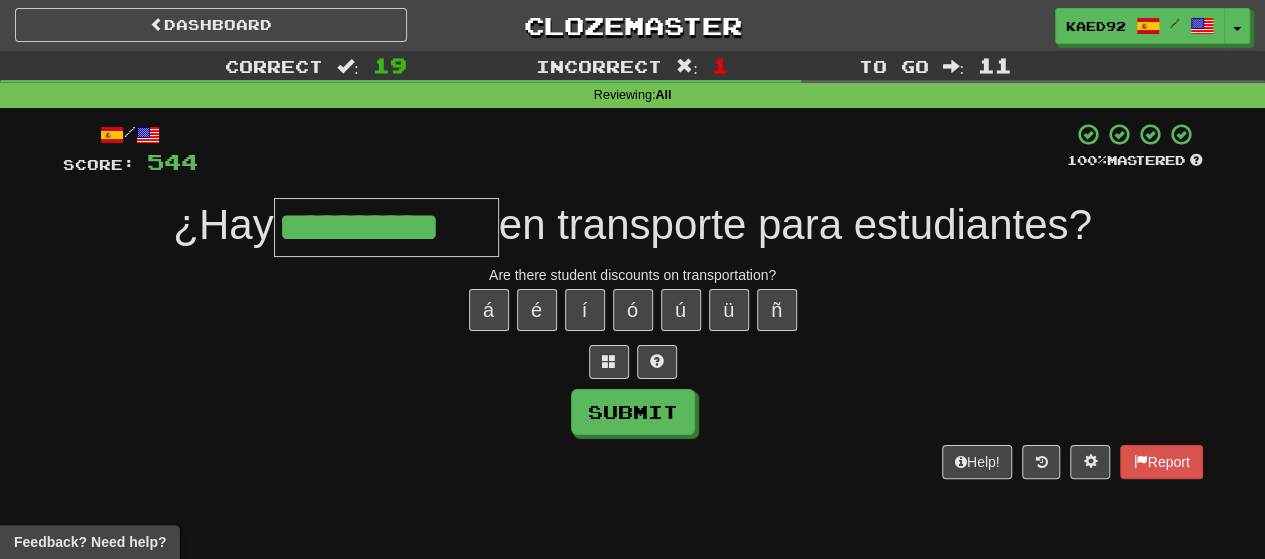 type on "**********" 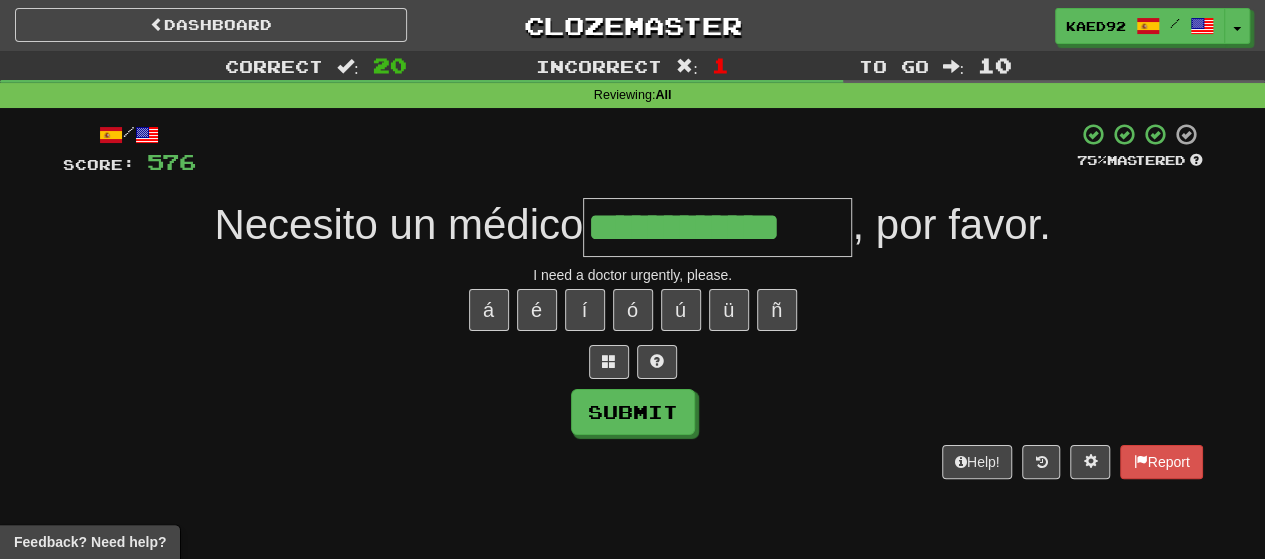 type on "**********" 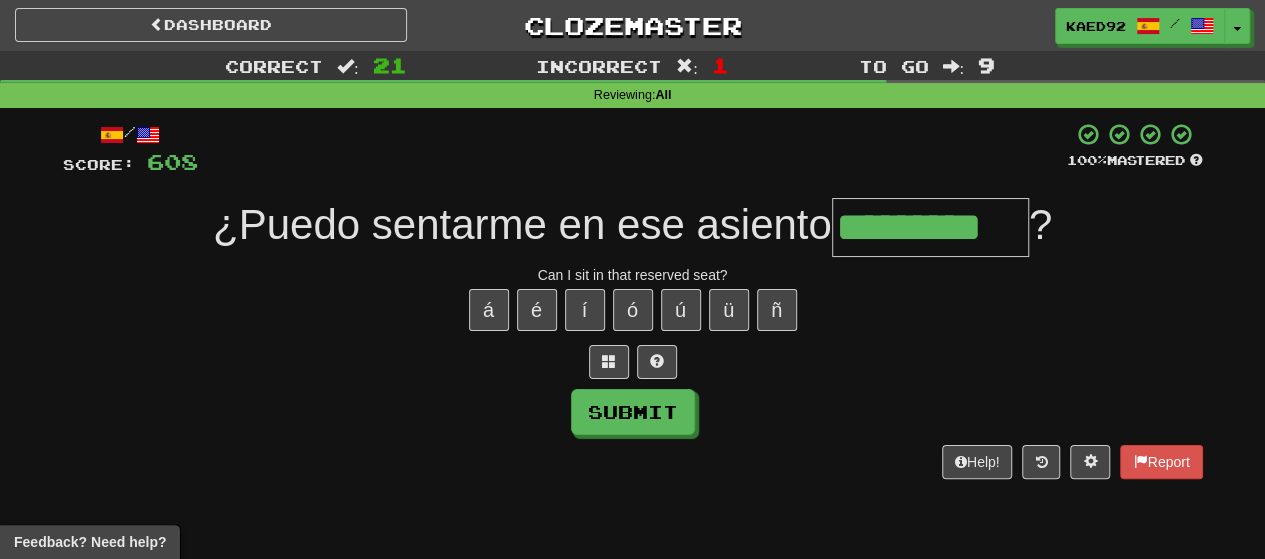 type on "*********" 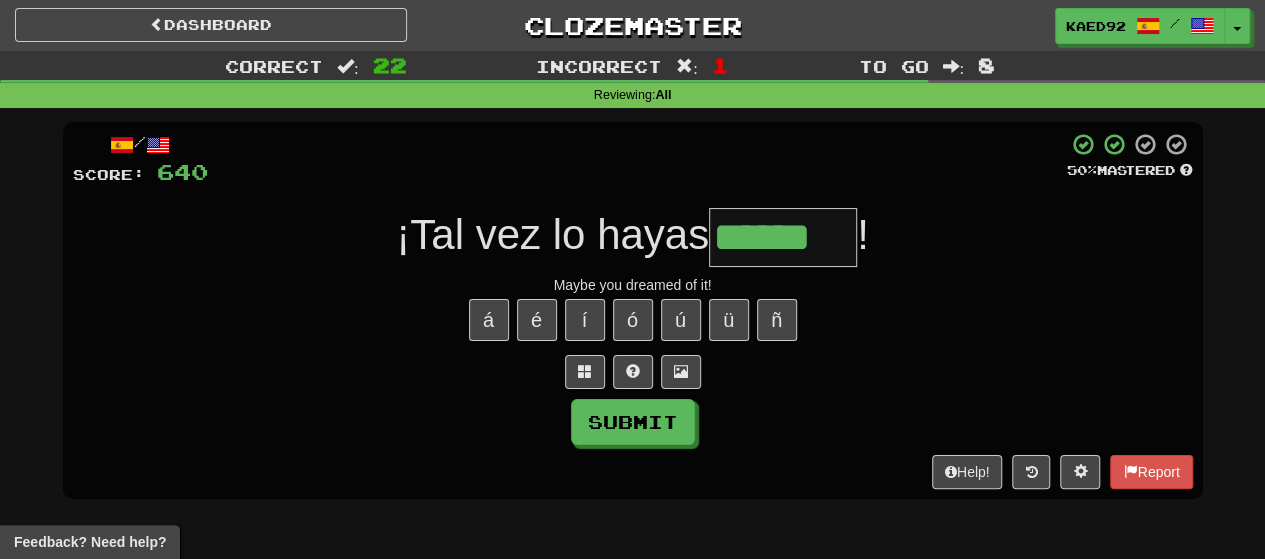 type on "******" 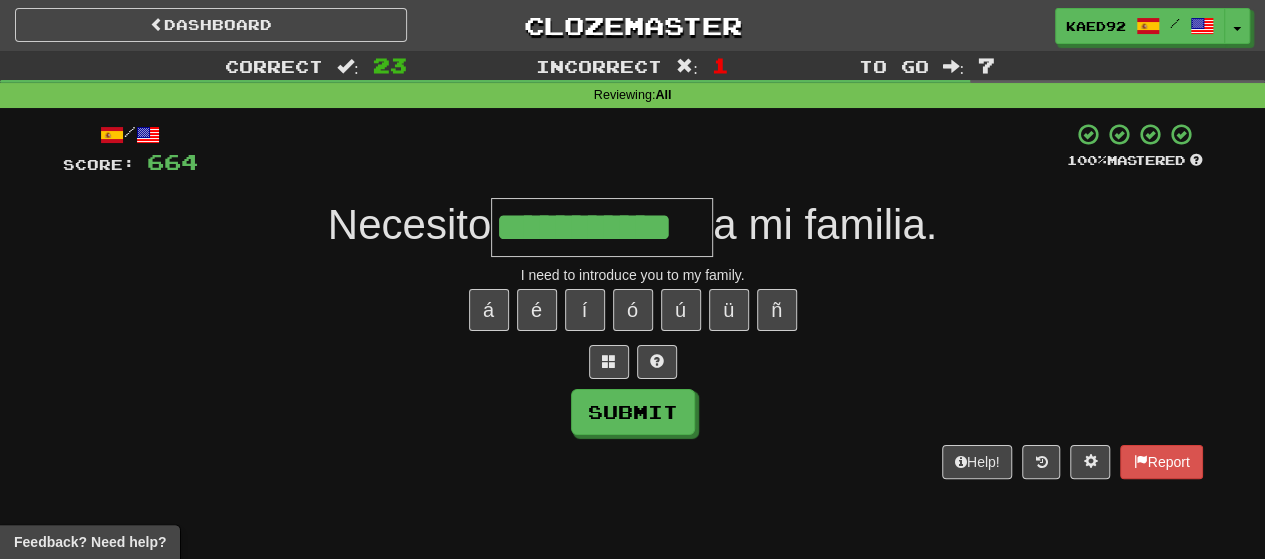 type on "**********" 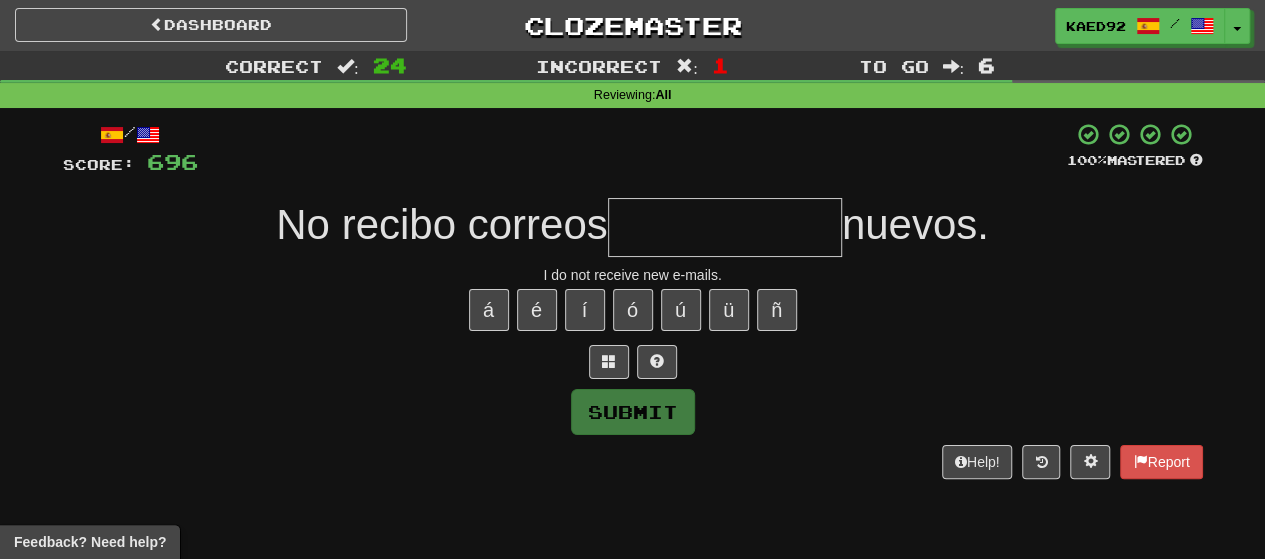 type on "*" 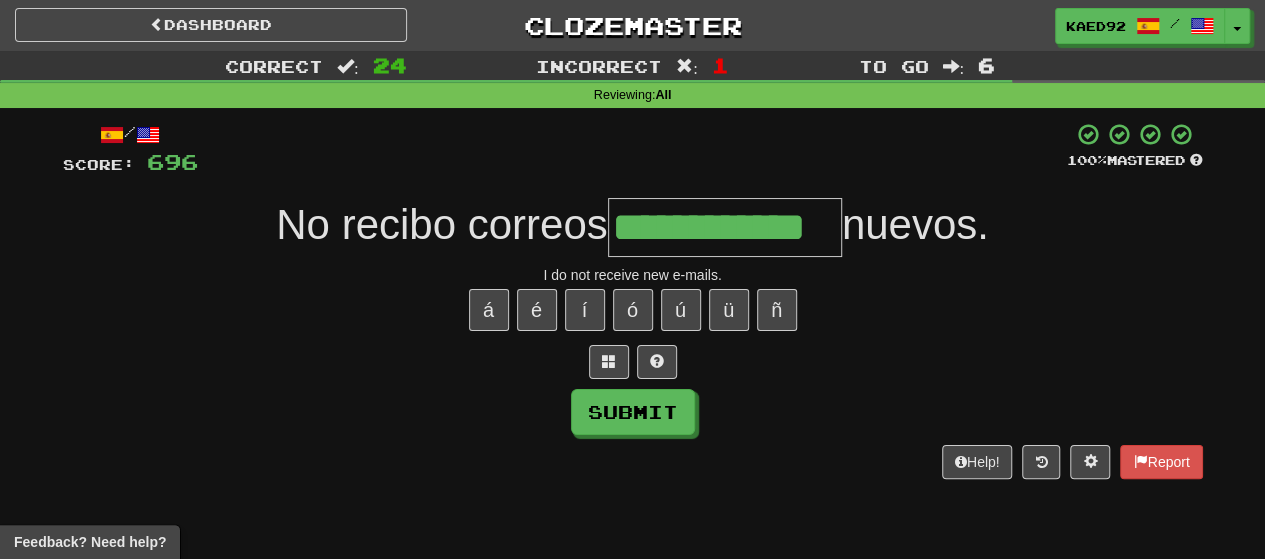 type on "**********" 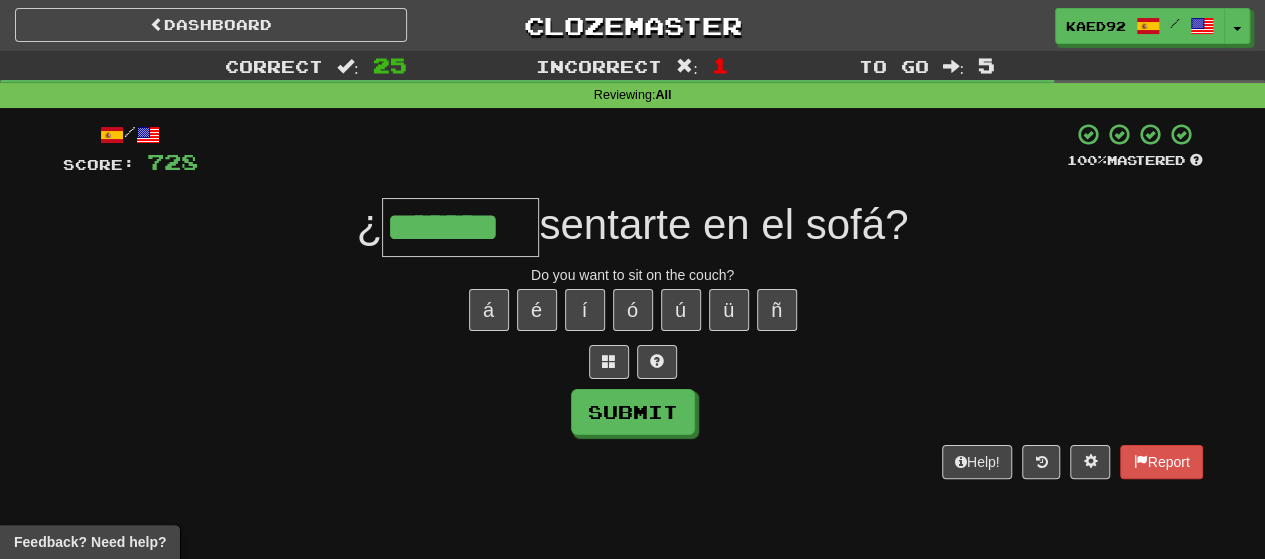 type on "*******" 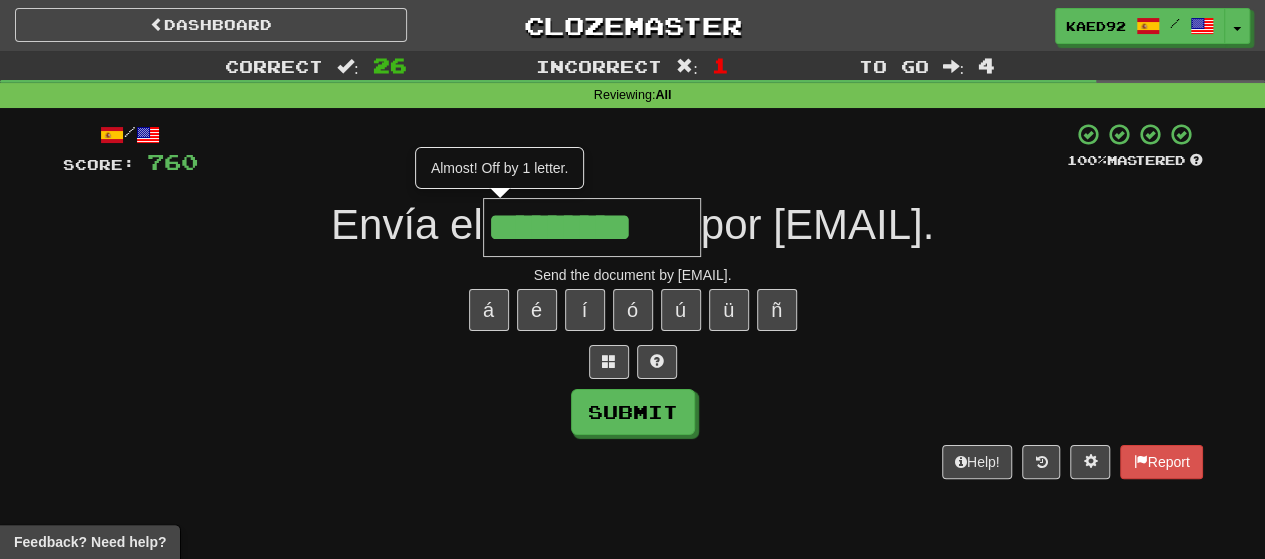 type on "*********" 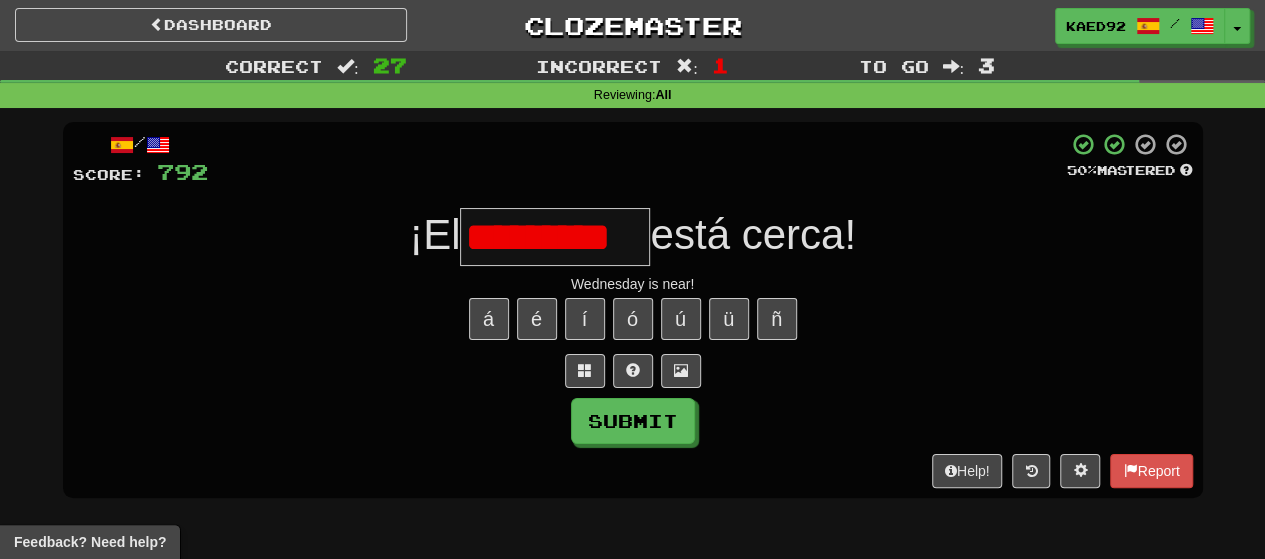 scroll, scrollTop: 0, scrollLeft: 0, axis: both 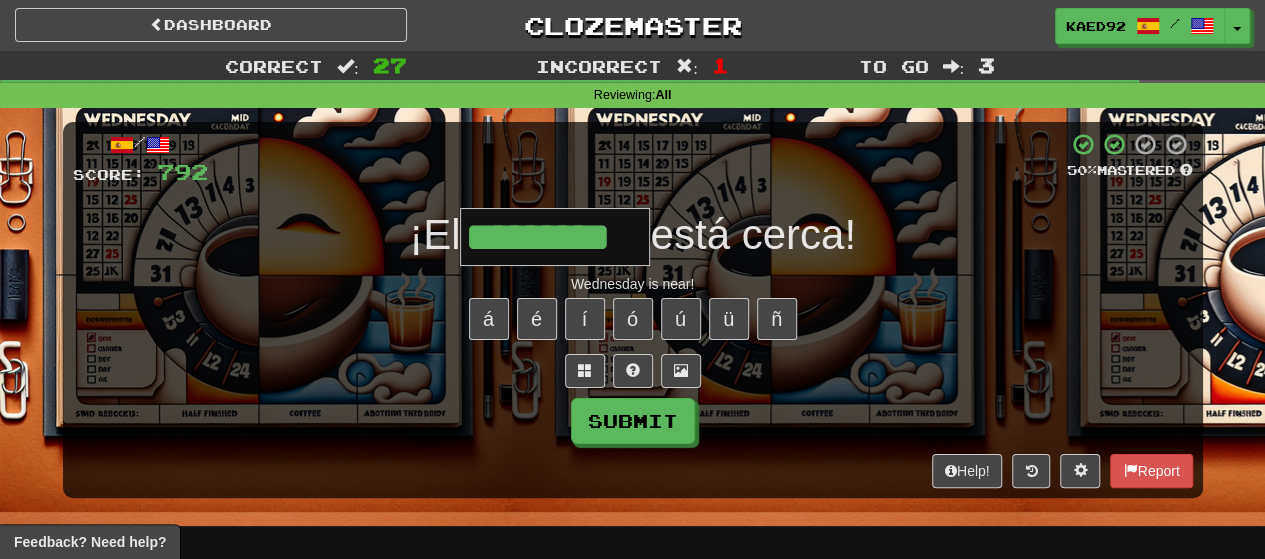 type on "*********" 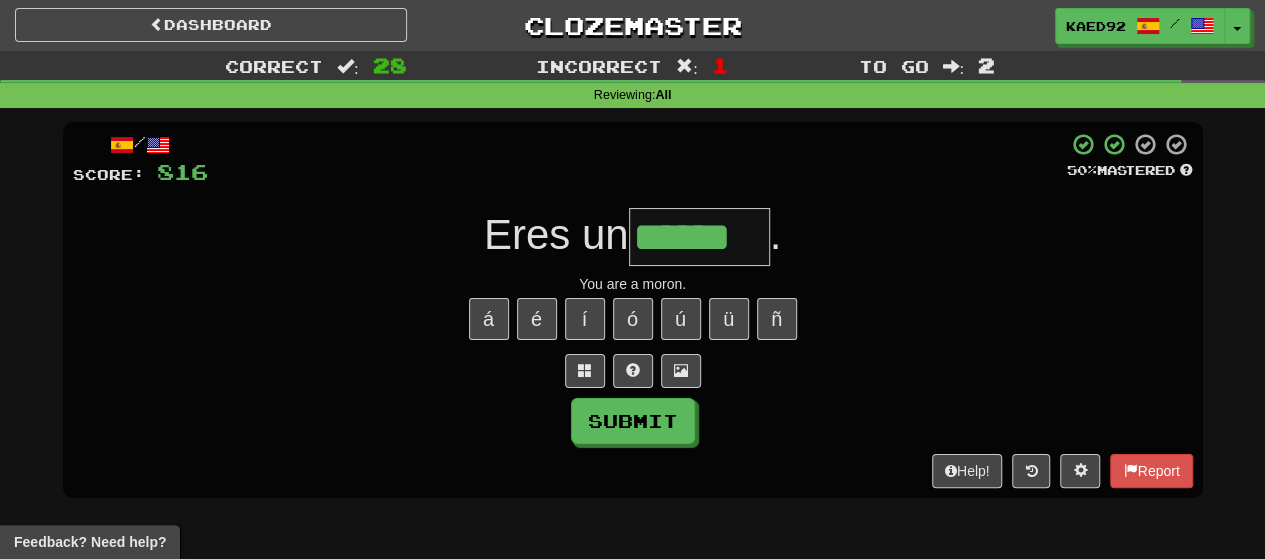 type on "*******" 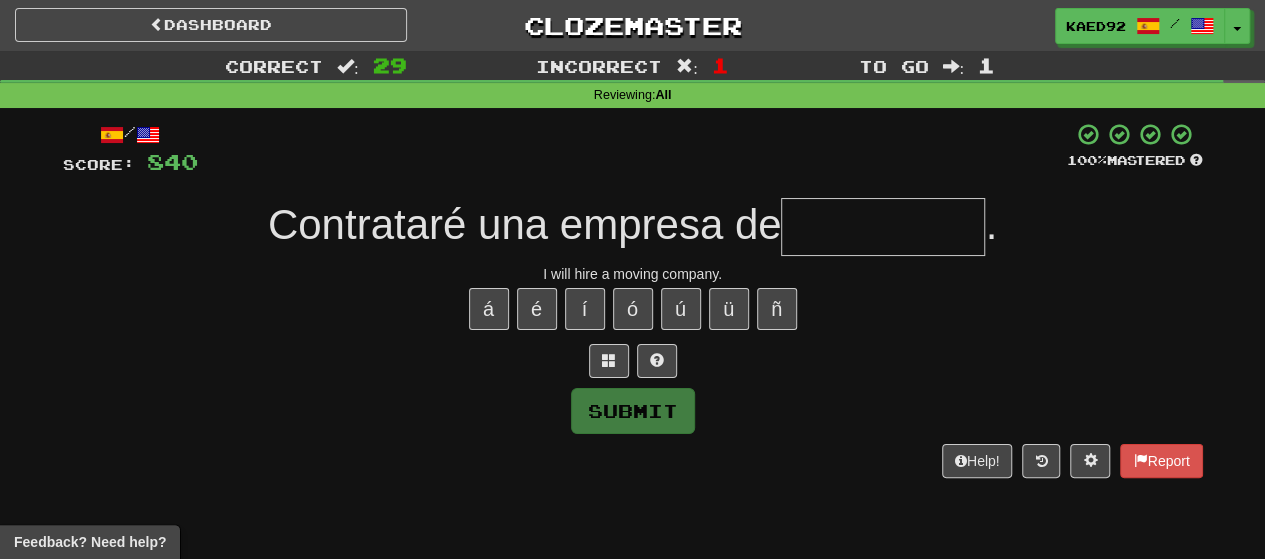 click at bounding box center [883, 227] 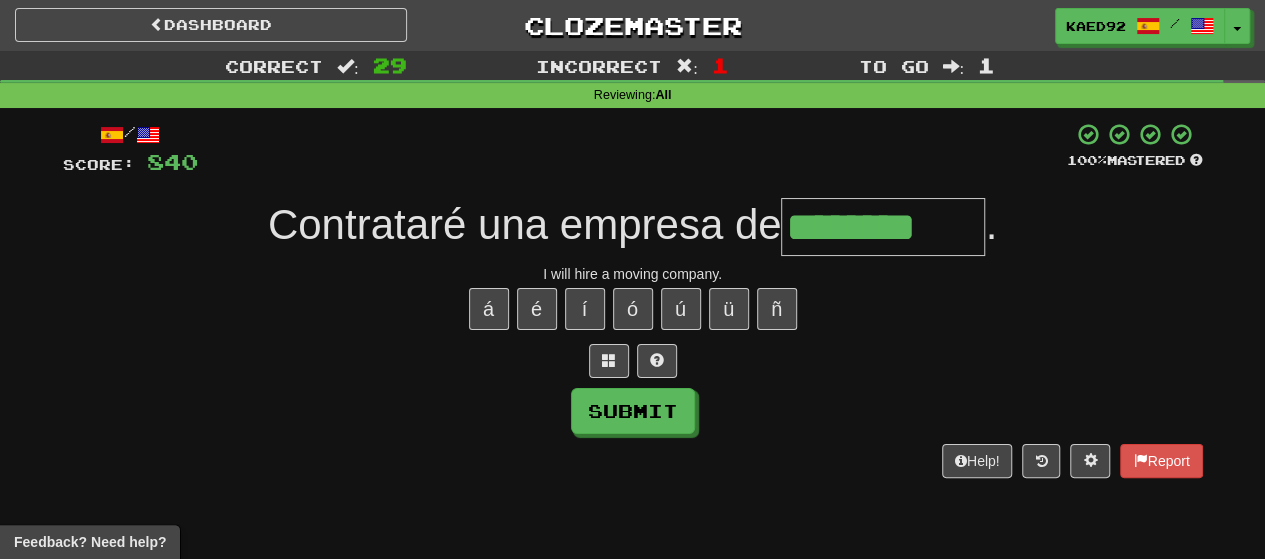 type on "********" 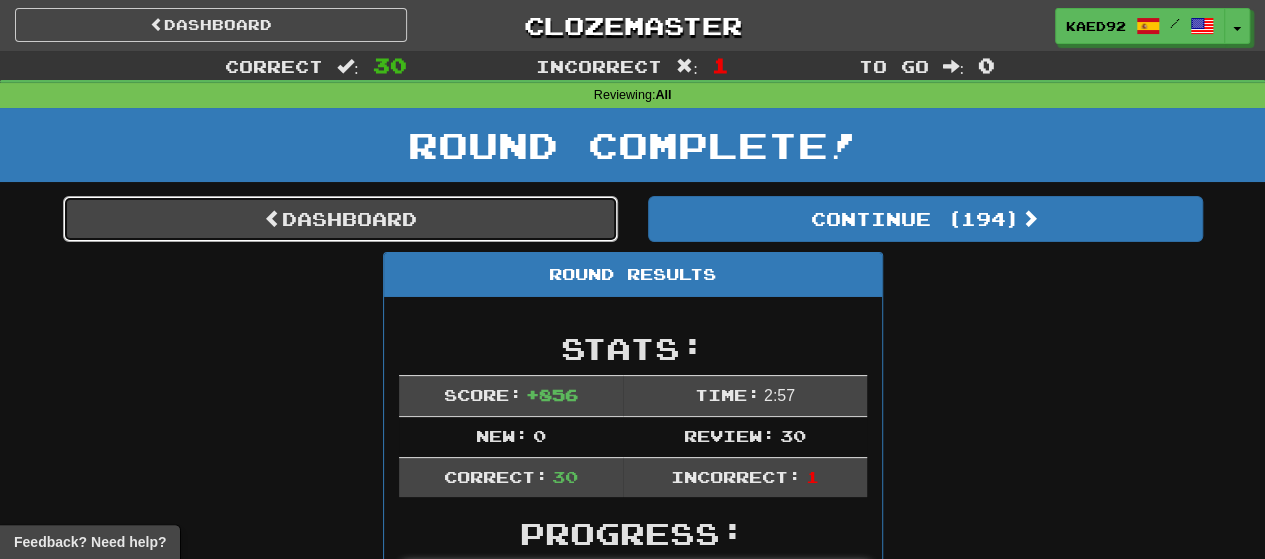 click on "Dashboard" at bounding box center (340, 219) 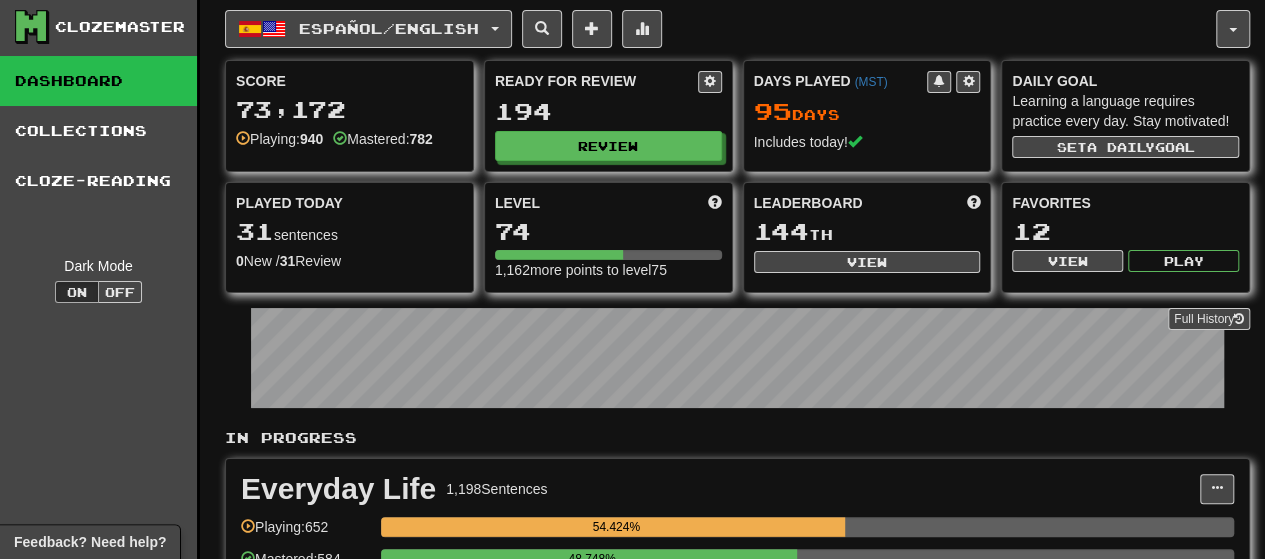 scroll, scrollTop: 0, scrollLeft: 0, axis: both 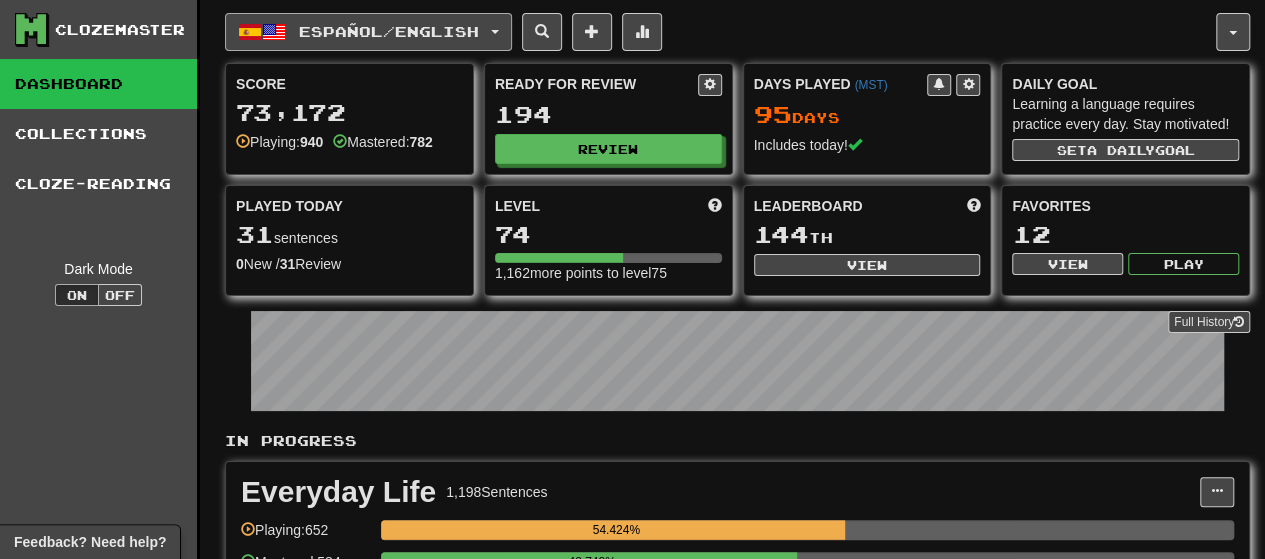 click on "Español  /  English" at bounding box center (389, 31) 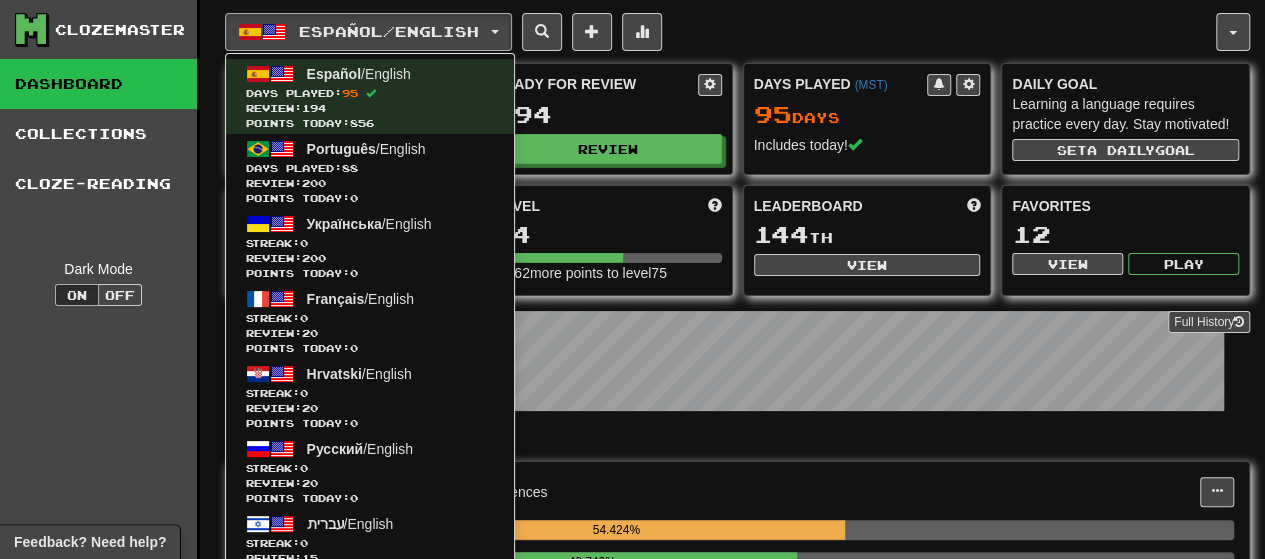 click on "Español  /  English Español  /  English Days Played:  95   Review:  194 Points today:  856 Português  /  English Days Played:  88   Review:  200 Points today:  0 Українська  /  English Streak:  0   Review:  200 Points today:  0 Français  /  English Streak:  0   Review:  20 Points today:  0 Hrvatski  /  English Streak:  0   Review:  20 Points today:  0 Русский  /  English Streak:  0   Review:  20 Points today:  0 עברית  /  English Streak:  0   Review:  15 Points today:  0 Deutsch  /  English Streak:  0   Review:  5 Points today:  0 中文 (Traditional)  /  English Streak:  0   Review:  3 Points today:  0 Tagalog  /  English Streak:  0   Review:  2 Points today:  0  Language Pairing" at bounding box center [720, 32] 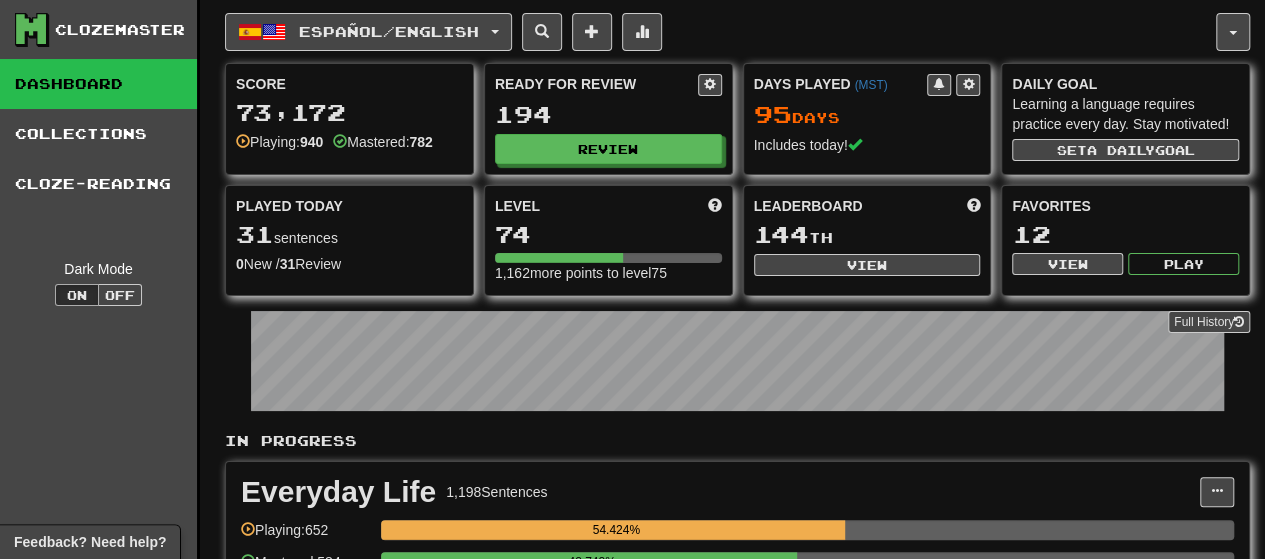 click on "Clozemaster Dashboard Collections Cloze-Reading Dark Mode On Off" at bounding box center (100, 730) 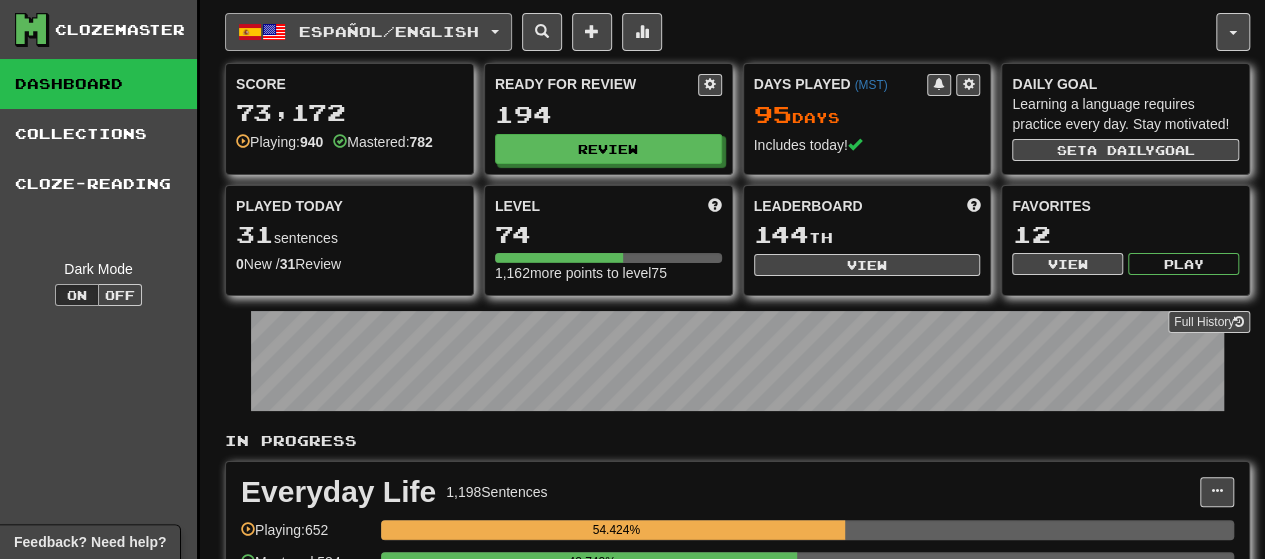 click on "Español  /  English" at bounding box center [368, 32] 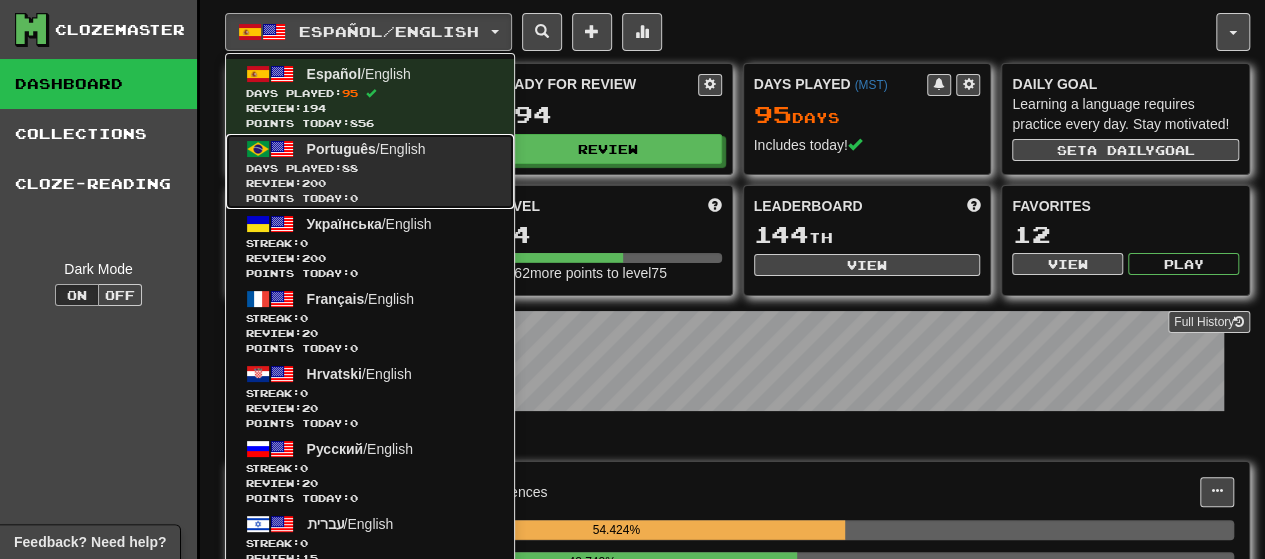 click on "Days Played:  88" at bounding box center (370, 168) 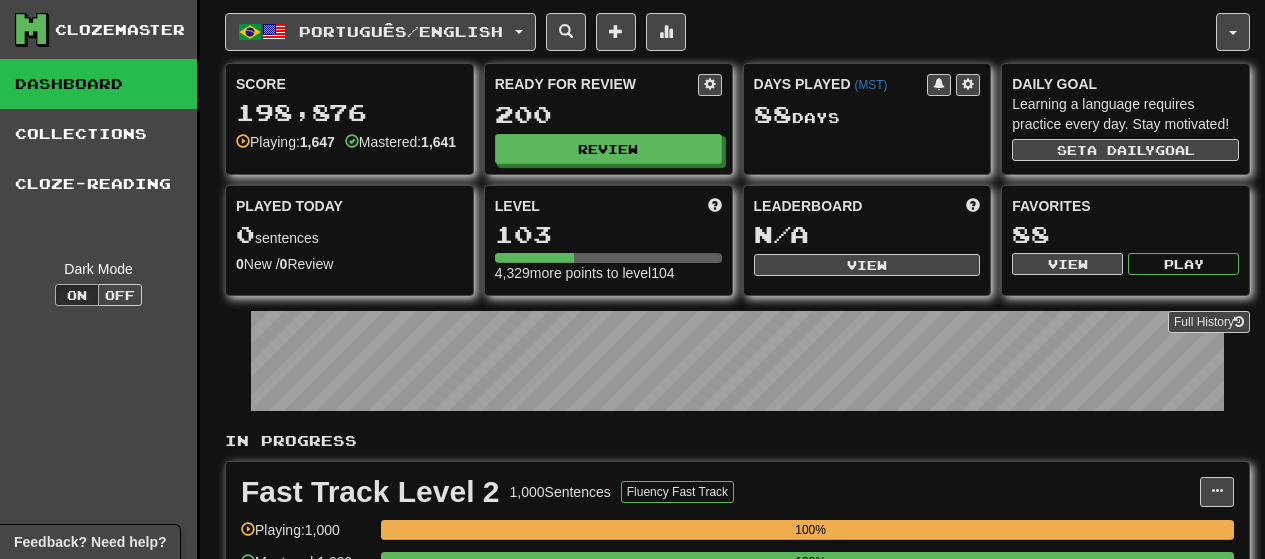 scroll, scrollTop: 0, scrollLeft: 0, axis: both 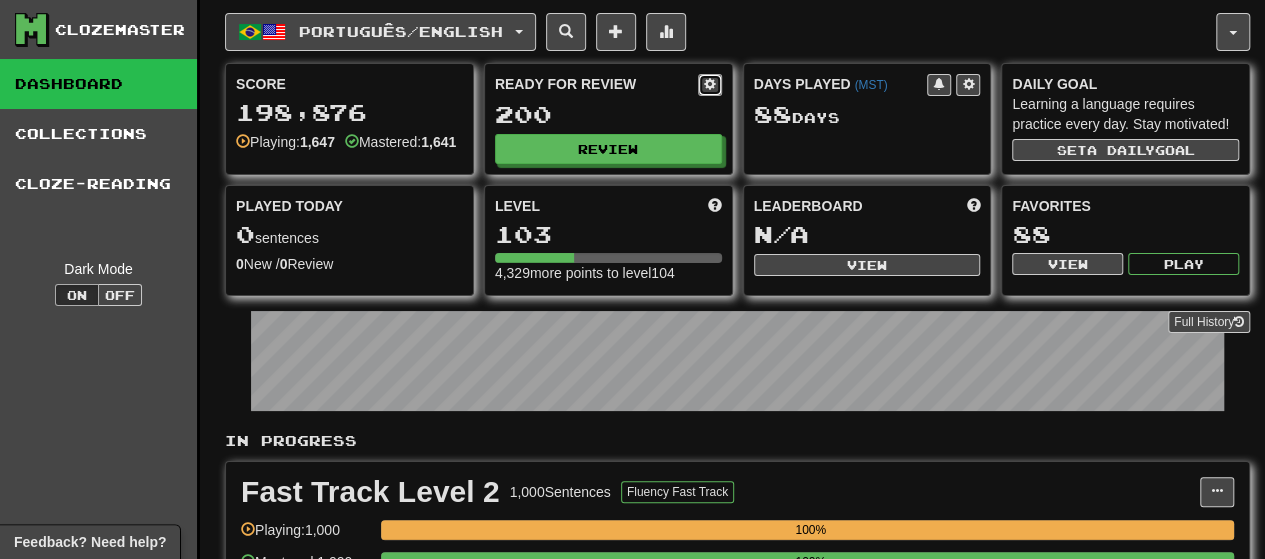 click at bounding box center [710, 84] 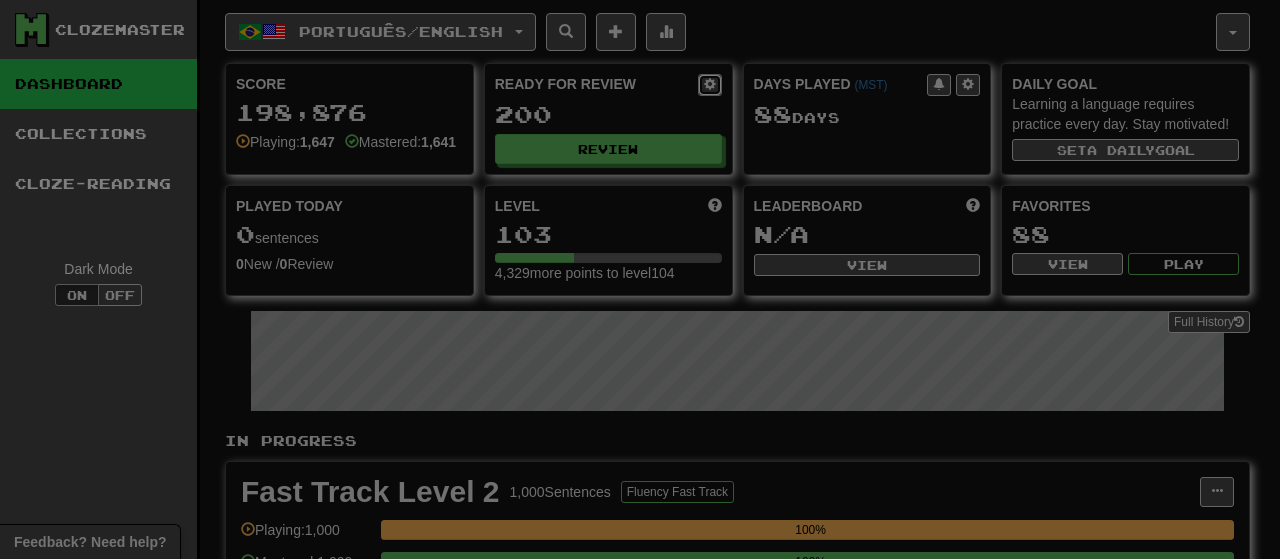type on "***" 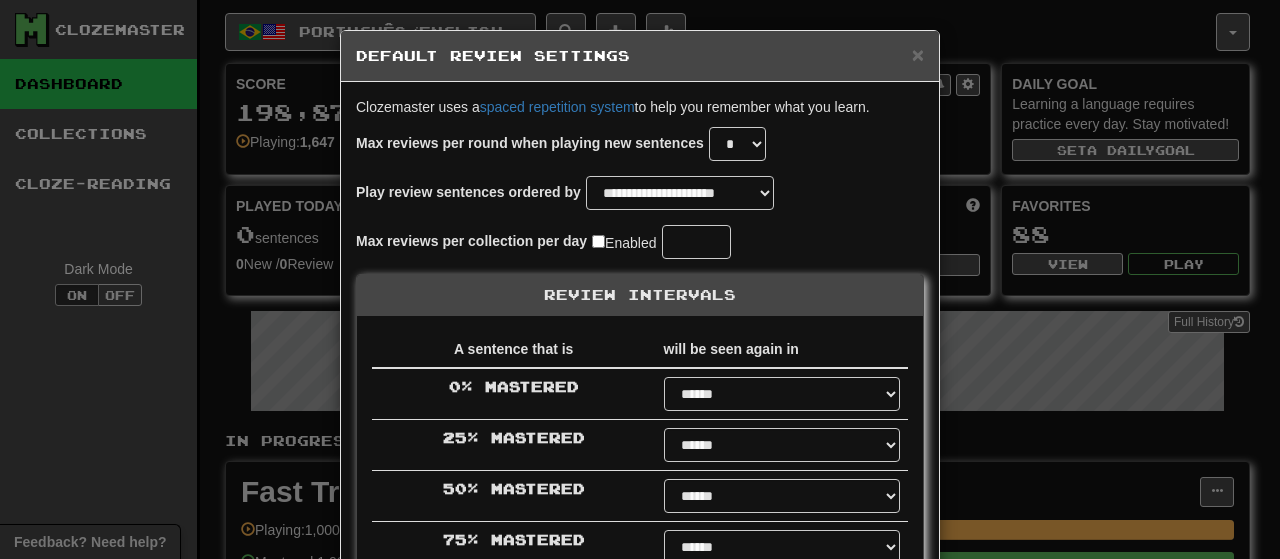 click on "**********" at bounding box center (640, 279) 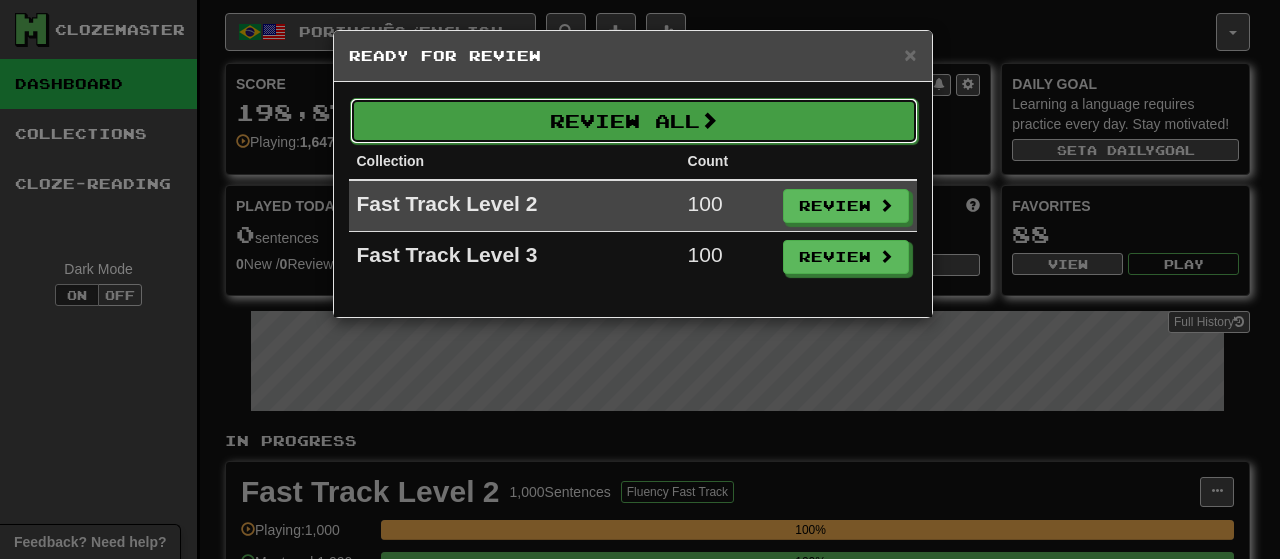 click at bounding box center (709, 120) 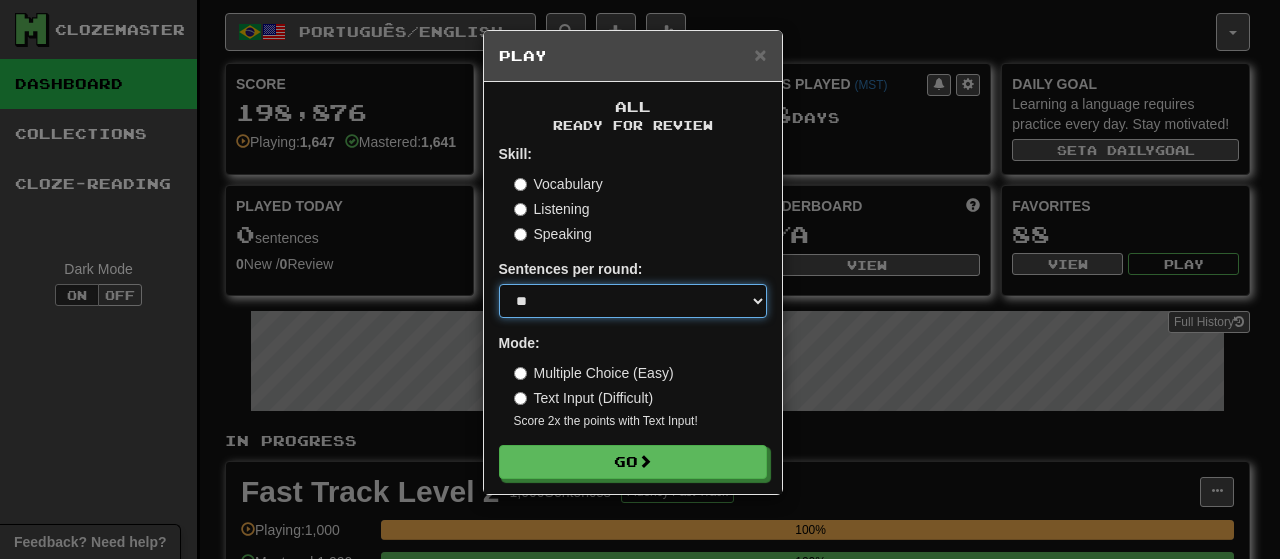 click on "* ** ** ** ** ** *** ********" at bounding box center (633, 301) 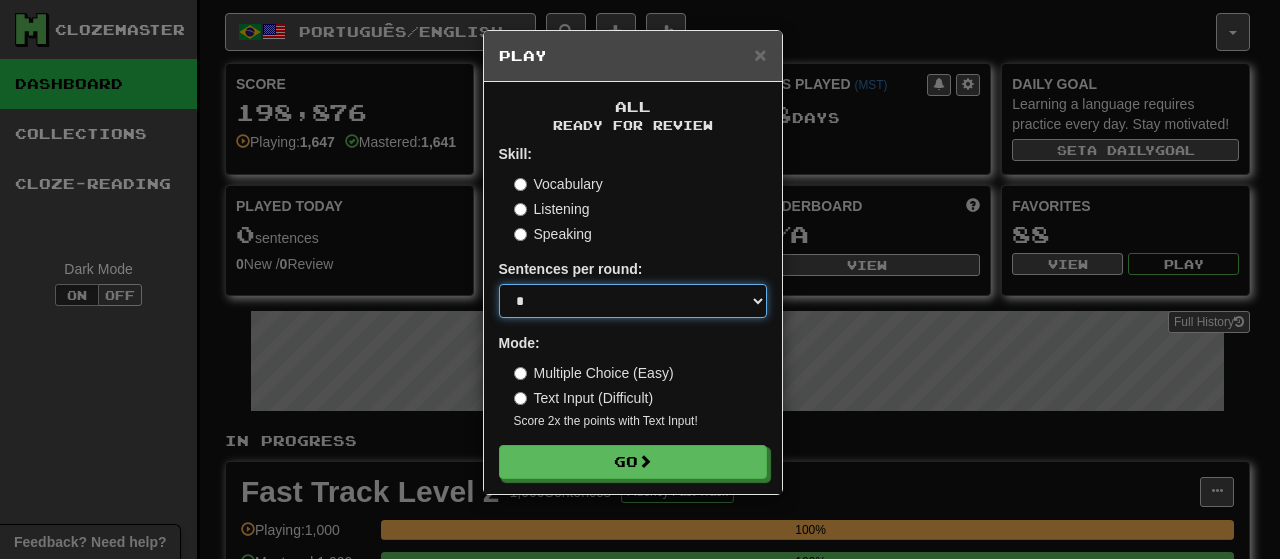 click on "* ** ** ** ** ** *** ********" at bounding box center [633, 301] 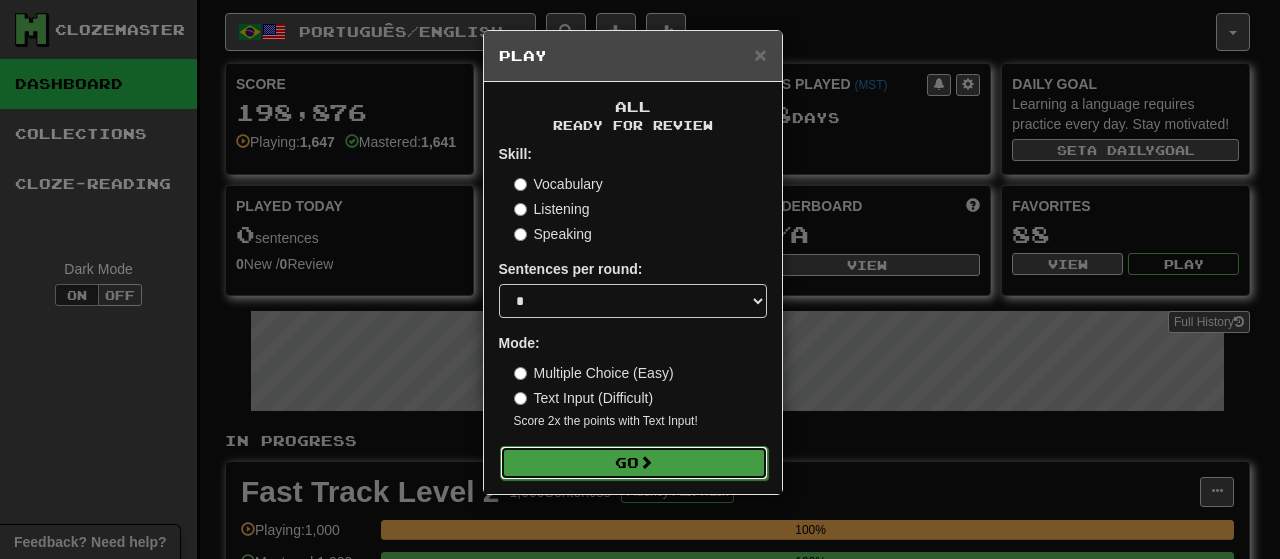 click on "Go" at bounding box center [634, 463] 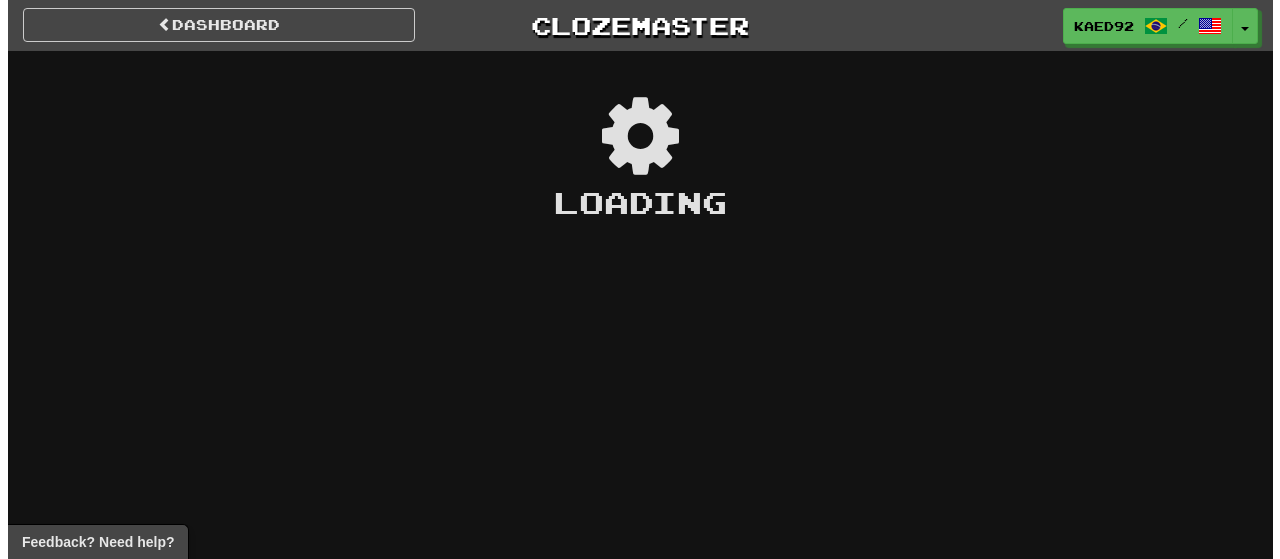 scroll, scrollTop: 0, scrollLeft: 0, axis: both 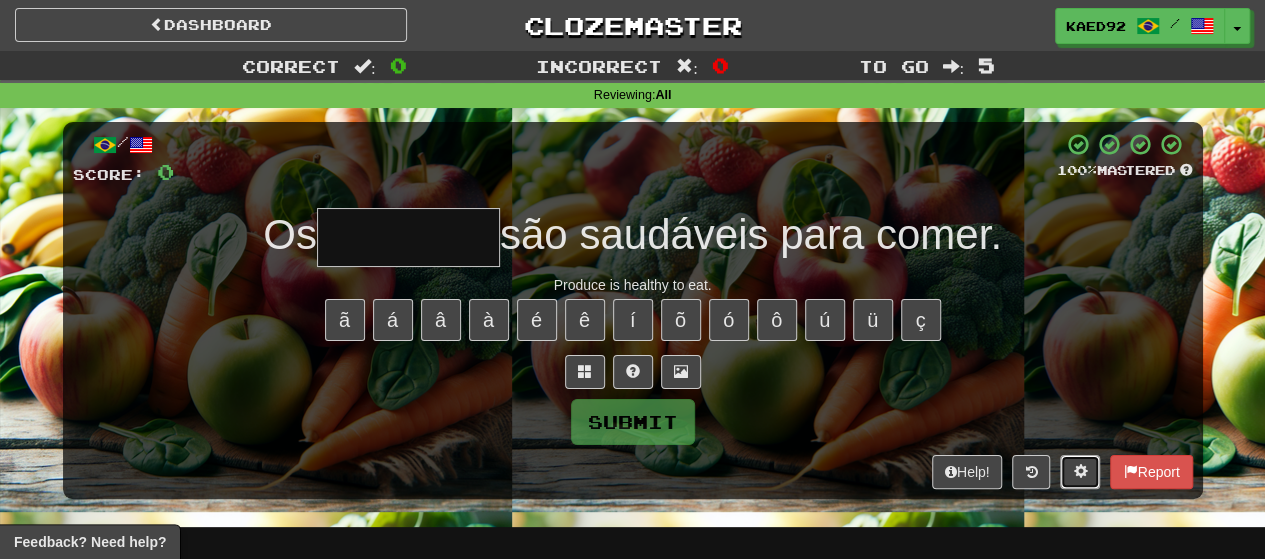 click at bounding box center [1080, 472] 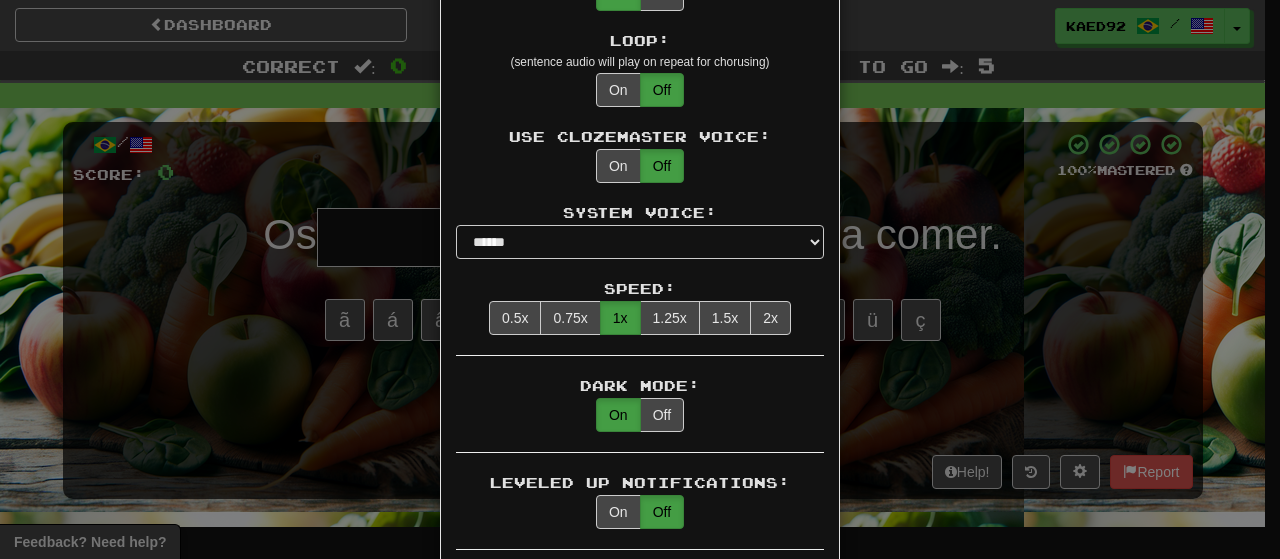 scroll, scrollTop: 1700, scrollLeft: 0, axis: vertical 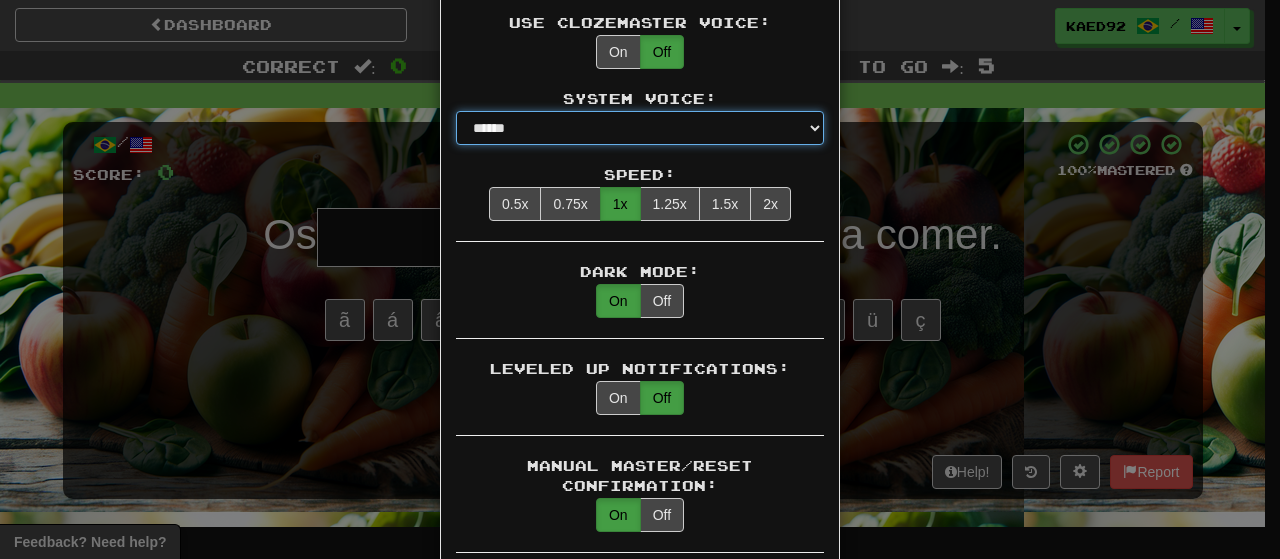 click on "**********" at bounding box center (640, 128) 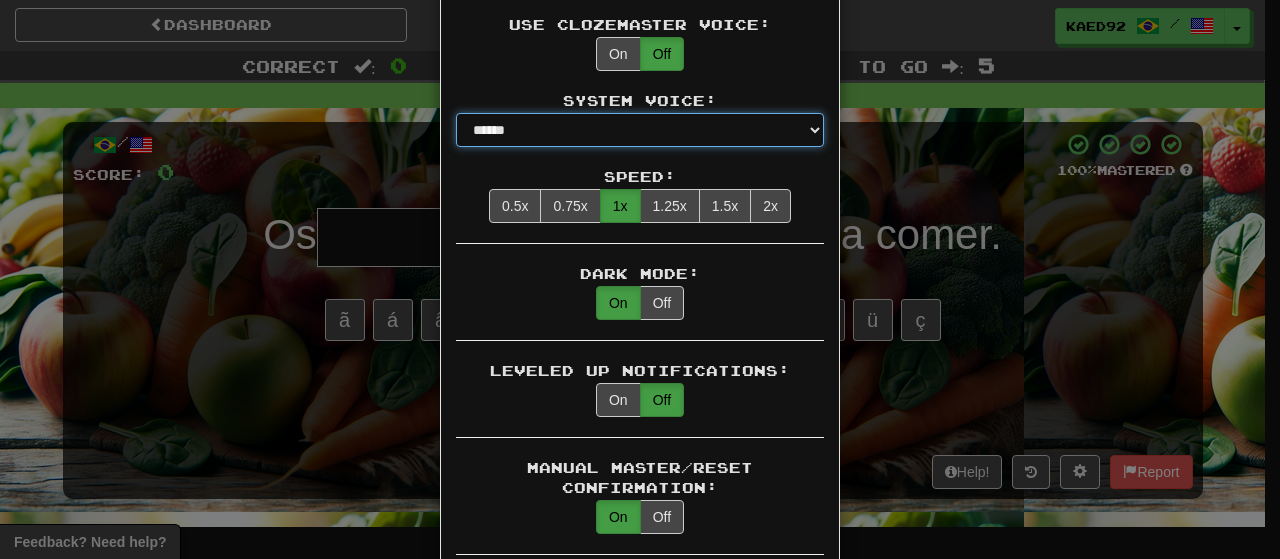 scroll, scrollTop: 1700, scrollLeft: 0, axis: vertical 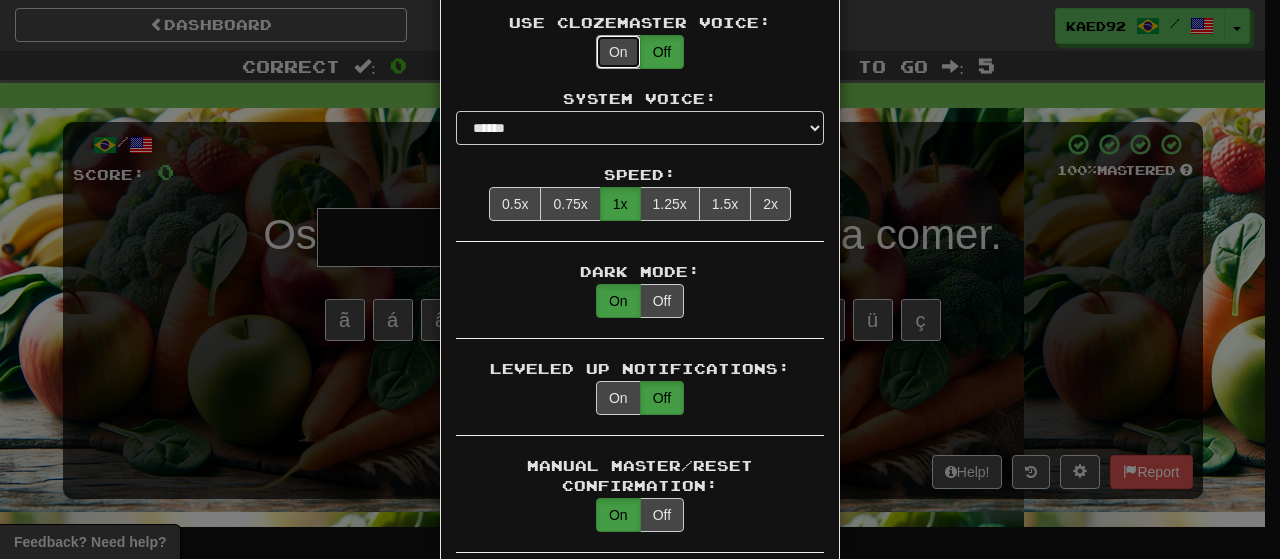 click on "On" at bounding box center [618, 52] 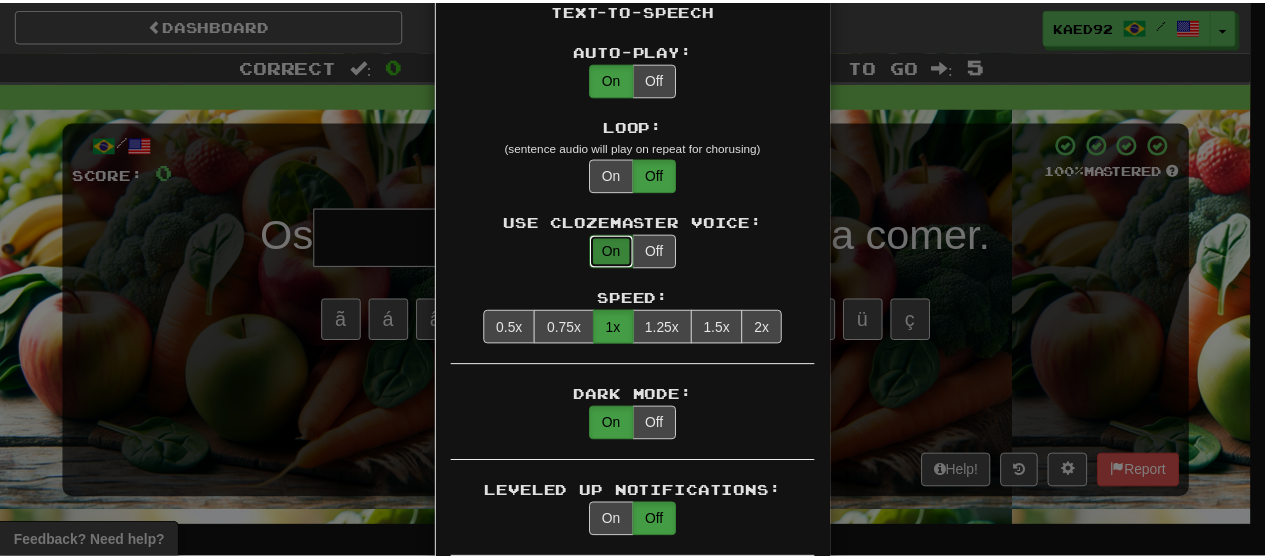 scroll, scrollTop: 1500, scrollLeft: 0, axis: vertical 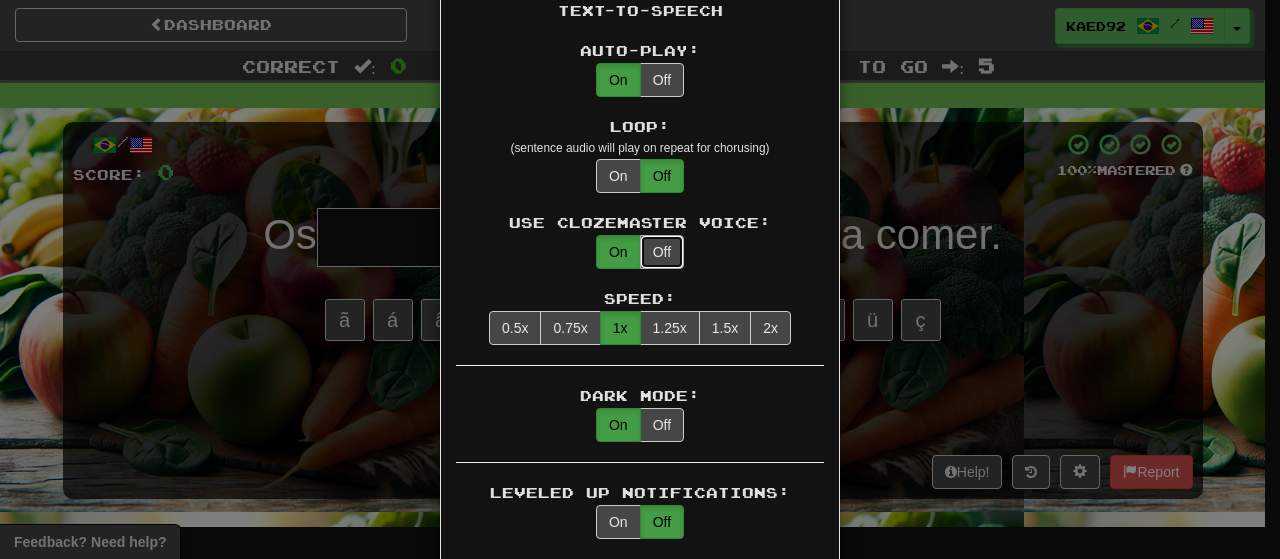 click on "Off" at bounding box center (662, 252) 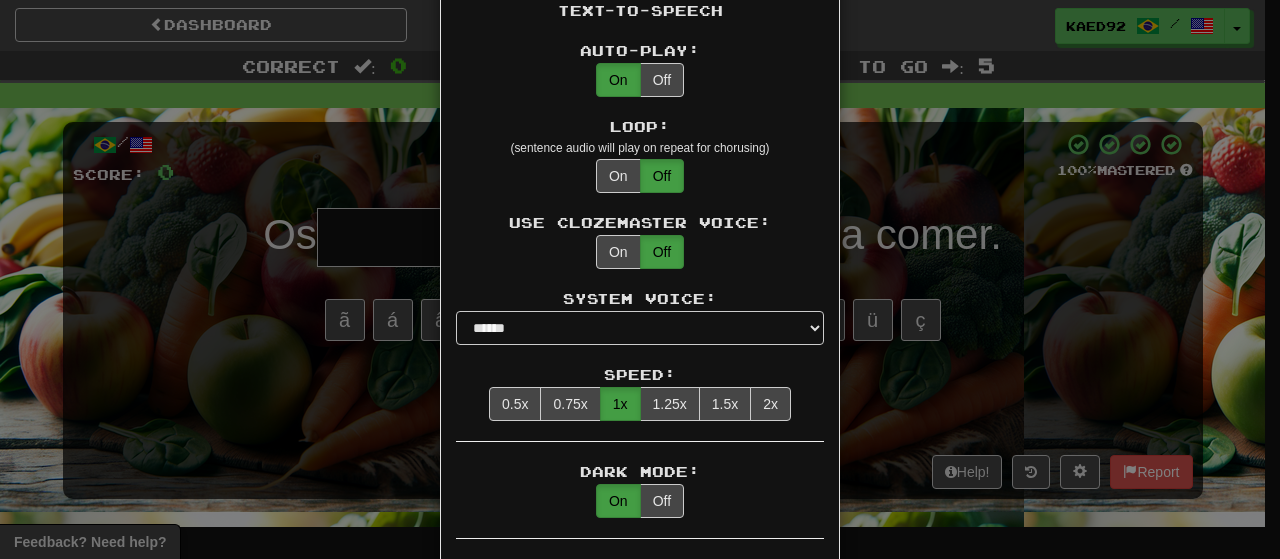 click on "× Game Settings Translations: Visible Show  After Answering Hidden Sentence Text Initially Hidden: (see just the translation, then click a button to see the sentence text) On Off Hints: (appear above the missing word when available) On Off Spelling Hints: (lets you know if your answer is incorrect by up to 2 letters) On Off Typing Color Hint: (see if you're entering the correct answer as you type) On Off Text Box Size: (text box size can change to match the missing word) Changes Always the Same Enter Submits Empty: (pressing Enter when the input is empty will submit a blank answer) On Off Clear After Answering: (keypress clears the text input after answering so you can practice re-typing the answer) On Off Image Toggle: (toggle button, if sentence image available) After Answering Before and After Off Image Background: (use sentence image as background, if available) On Off Pronunciation: (shown after answering when available) On Off Sound Effects: On Off Text-to-Speech Auto-Play: On Off Loop: On Off On Off 1" at bounding box center (640, 279) 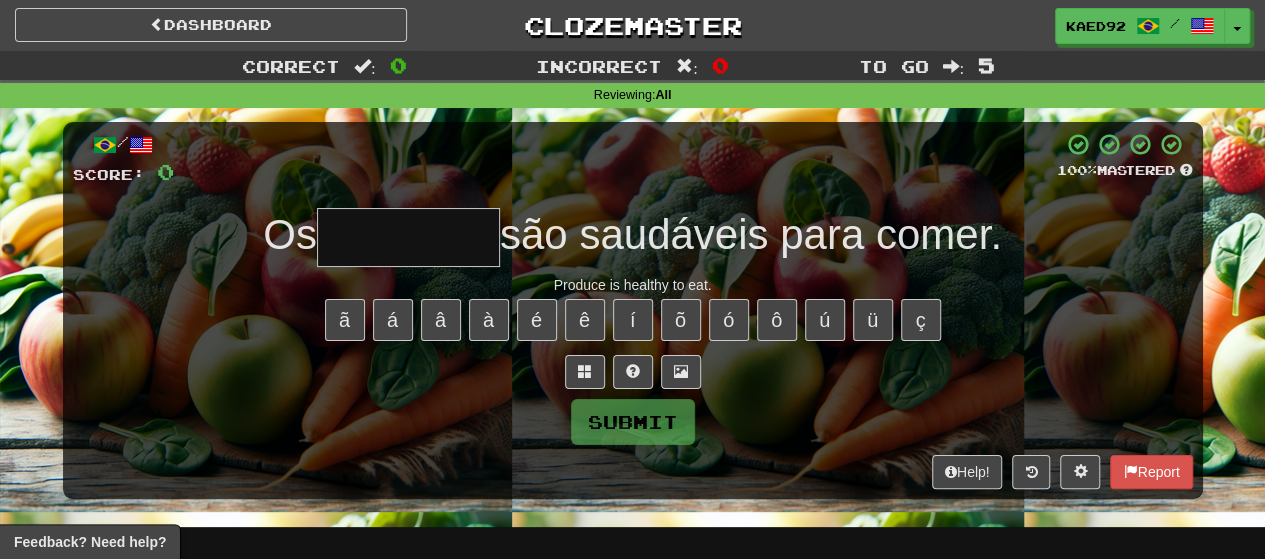 click at bounding box center [408, 237] 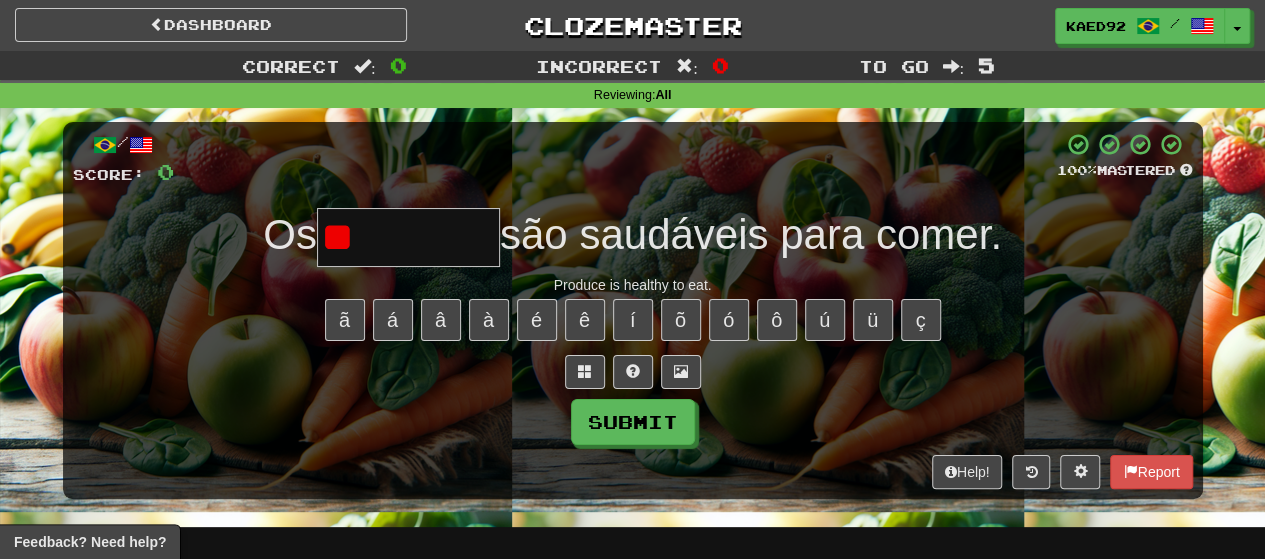 type on "*" 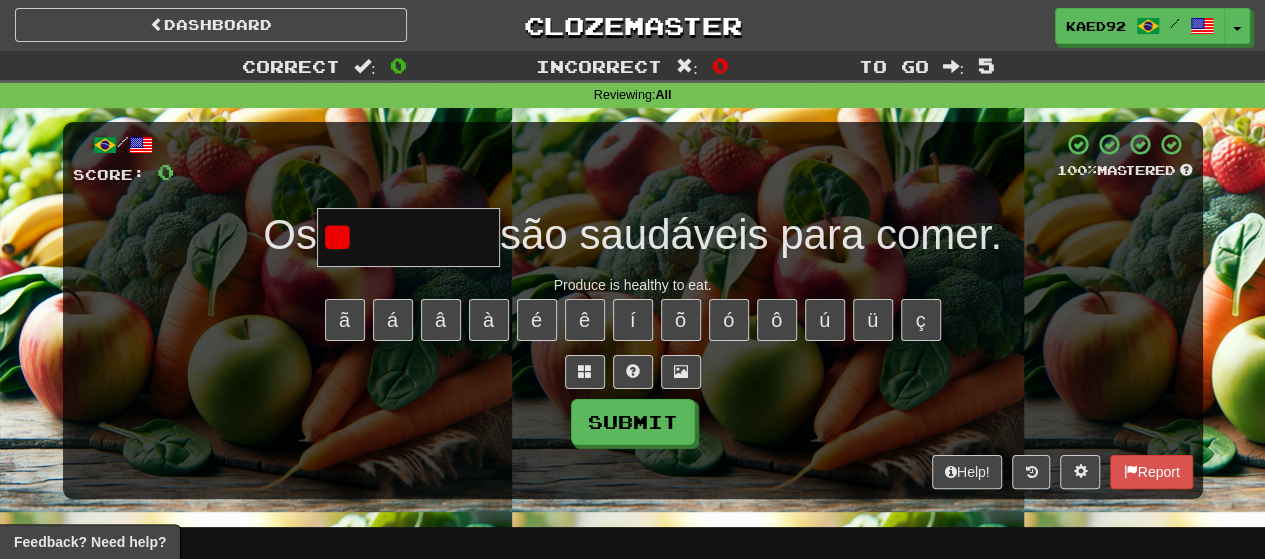 type on "*" 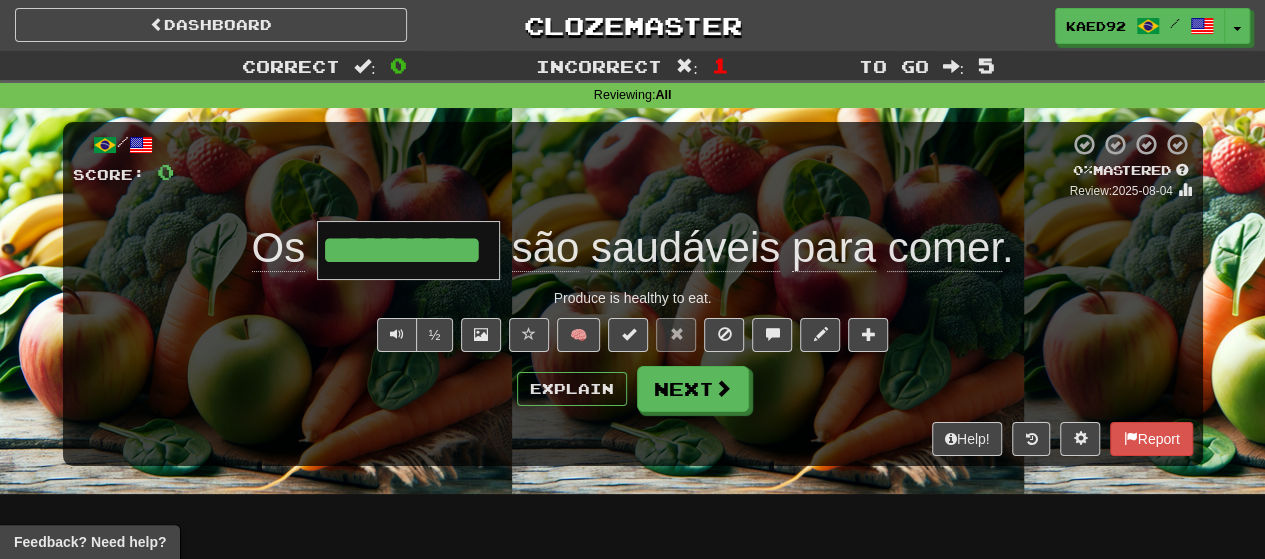 type on "**********" 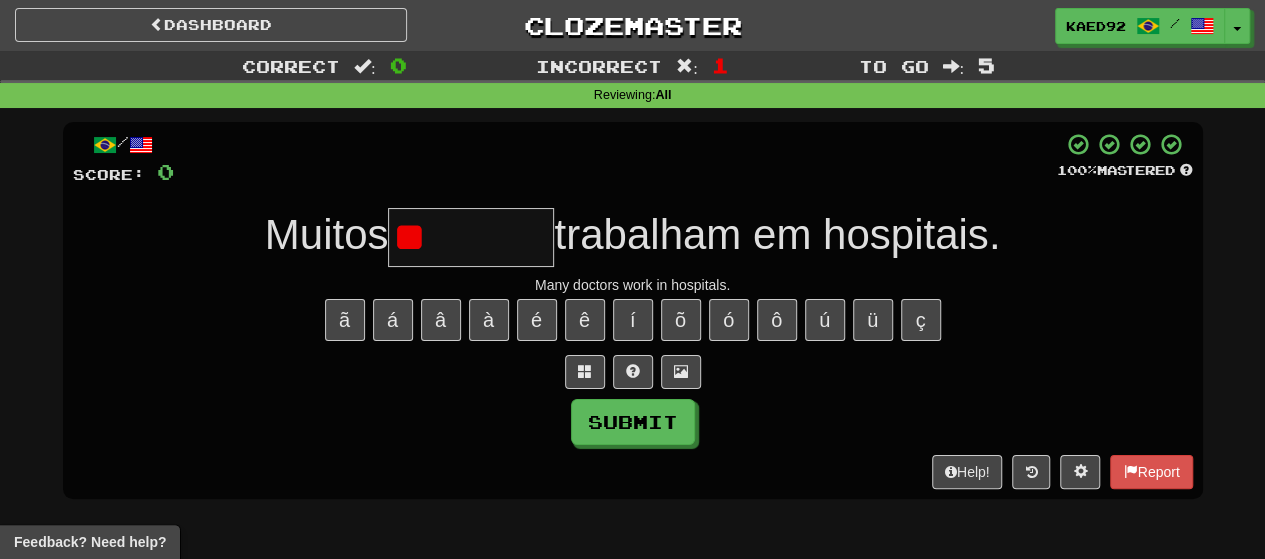 type on "*" 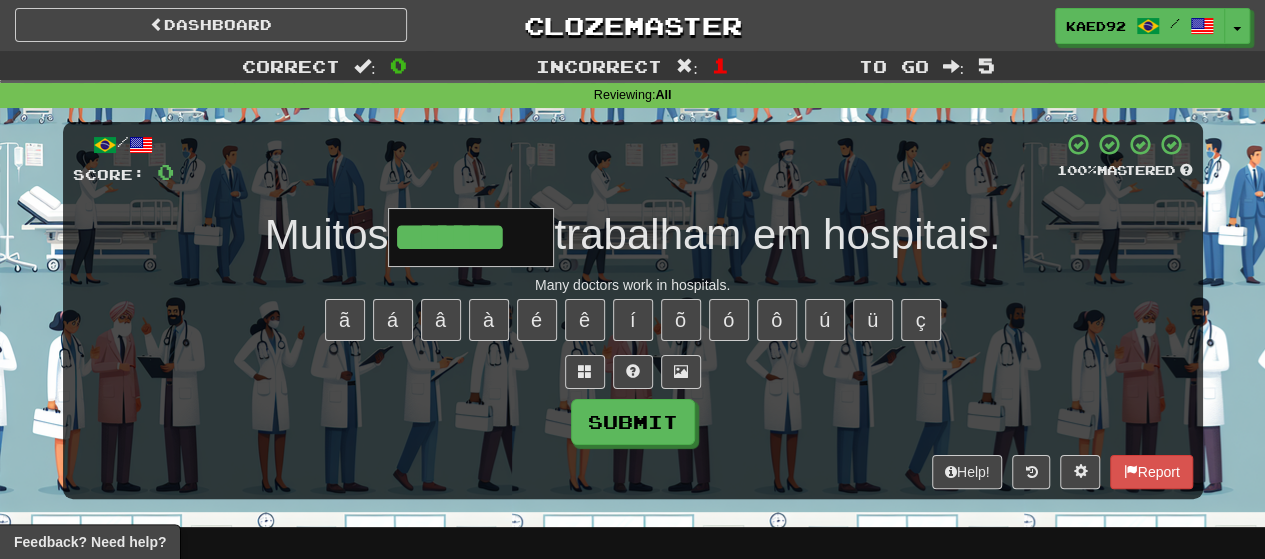 type on "*******" 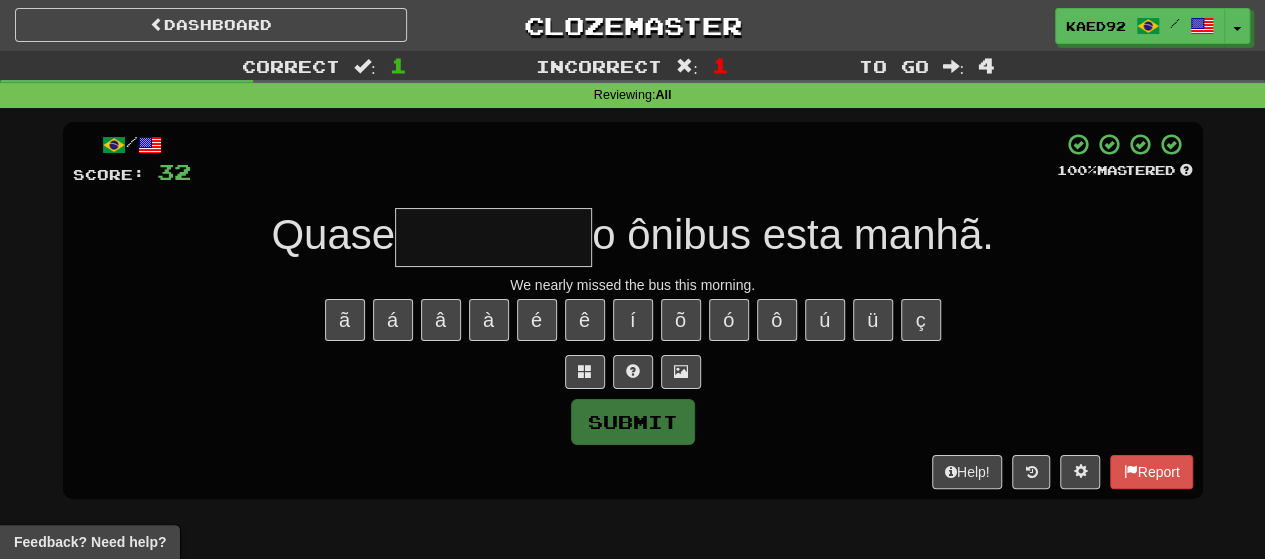 type on "*" 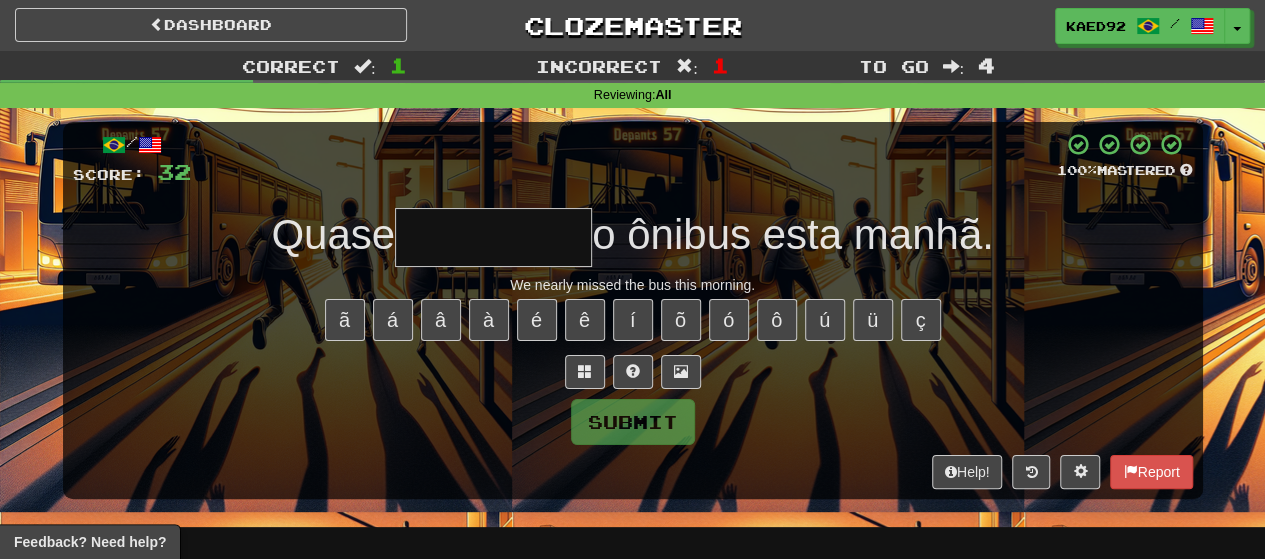 type on "*" 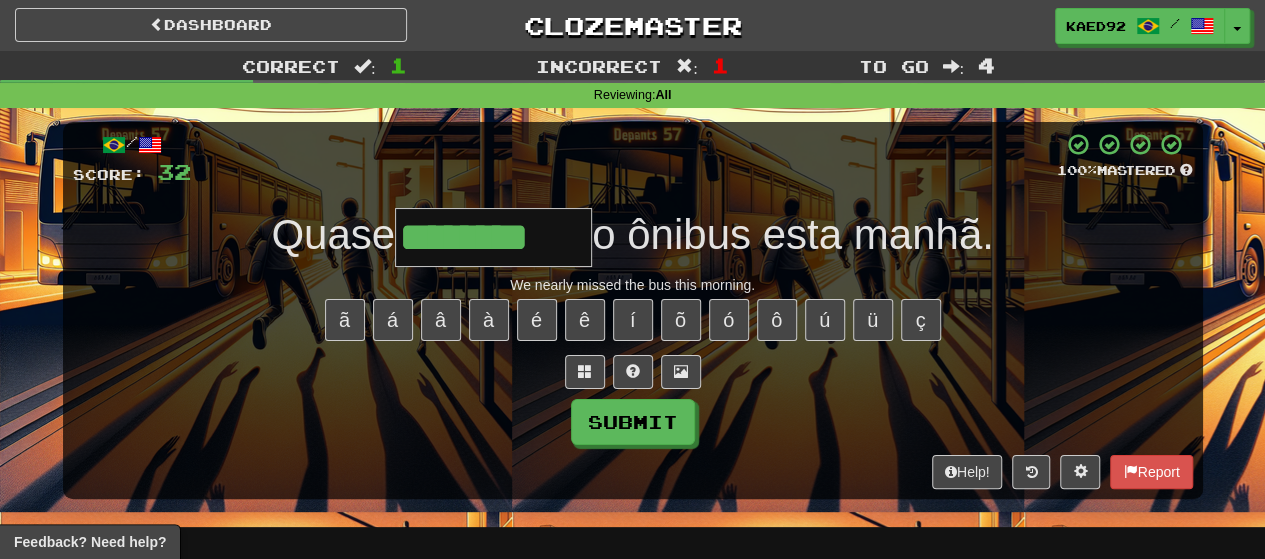 type on "********" 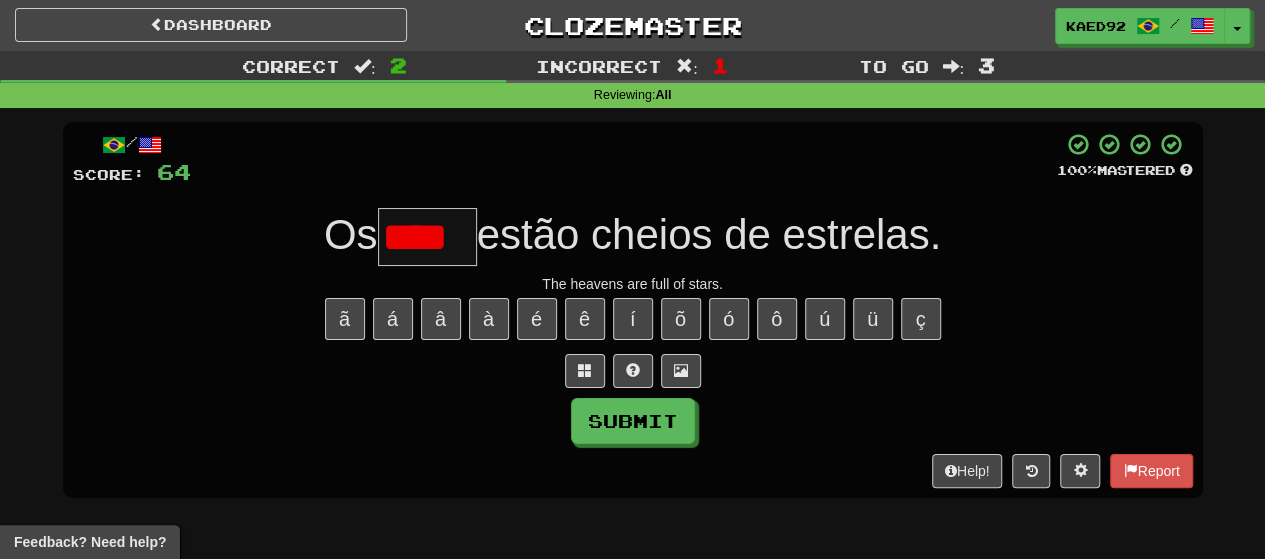 scroll, scrollTop: 0, scrollLeft: 0, axis: both 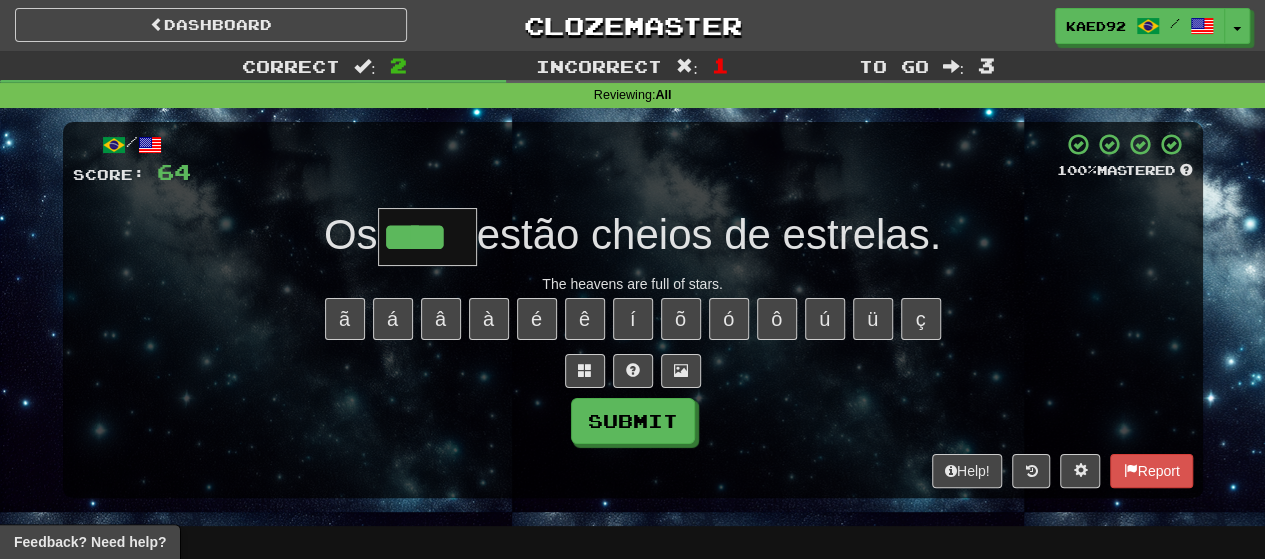 type on "****" 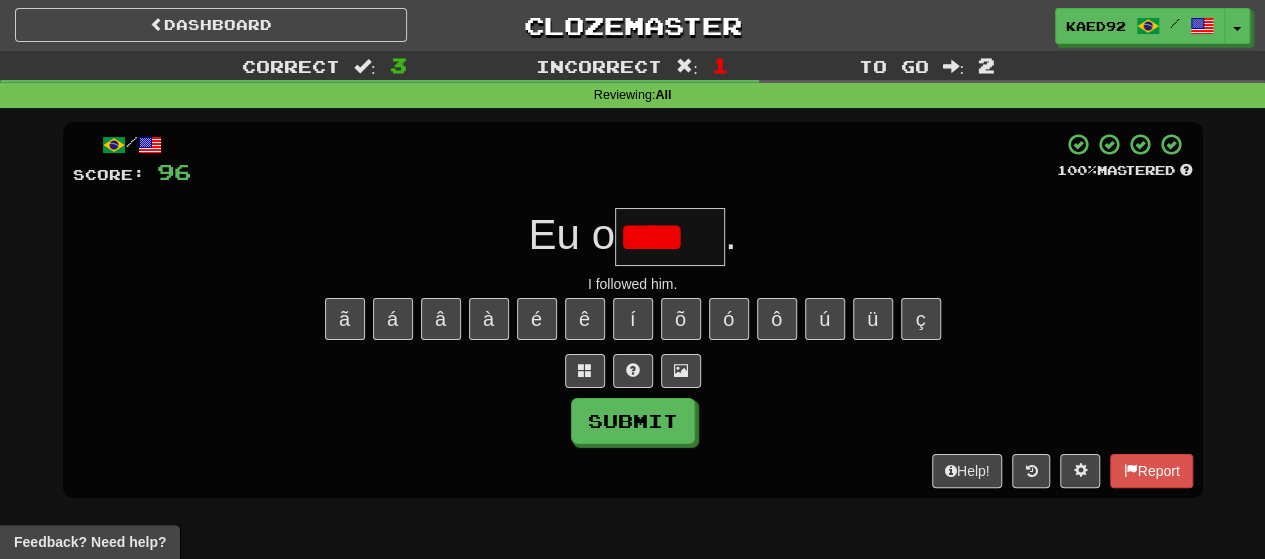 scroll, scrollTop: 0, scrollLeft: 0, axis: both 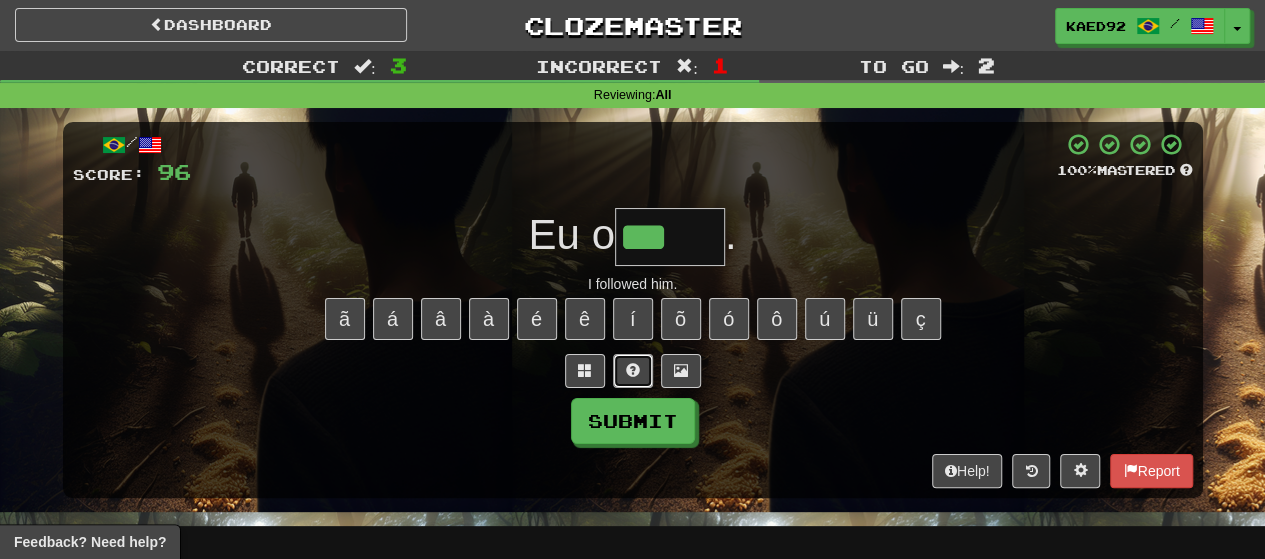click at bounding box center (633, 370) 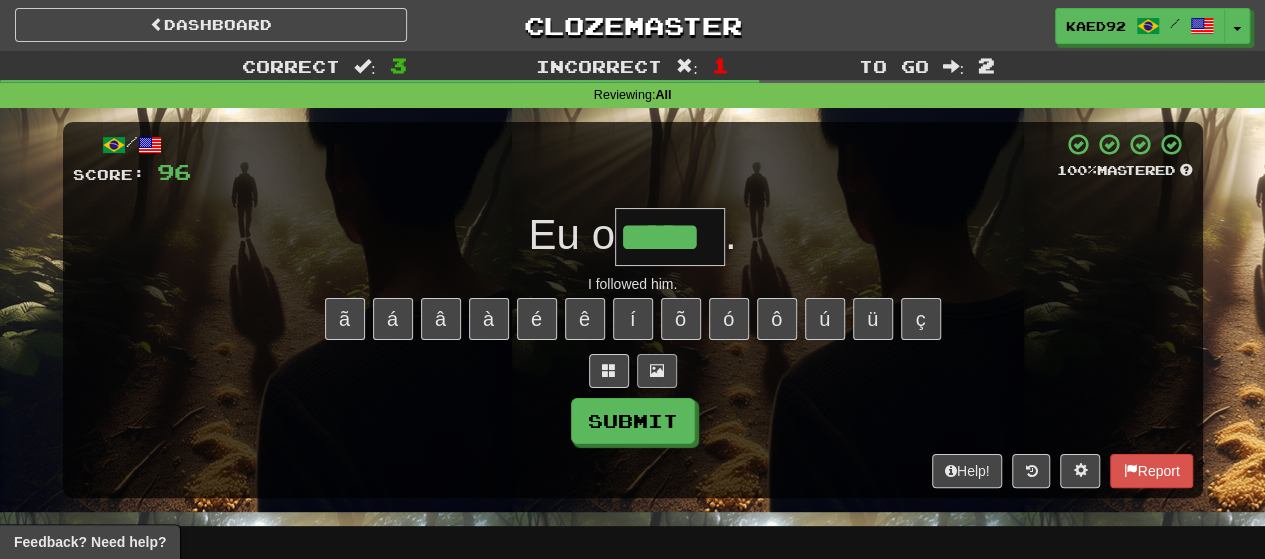 type on "*****" 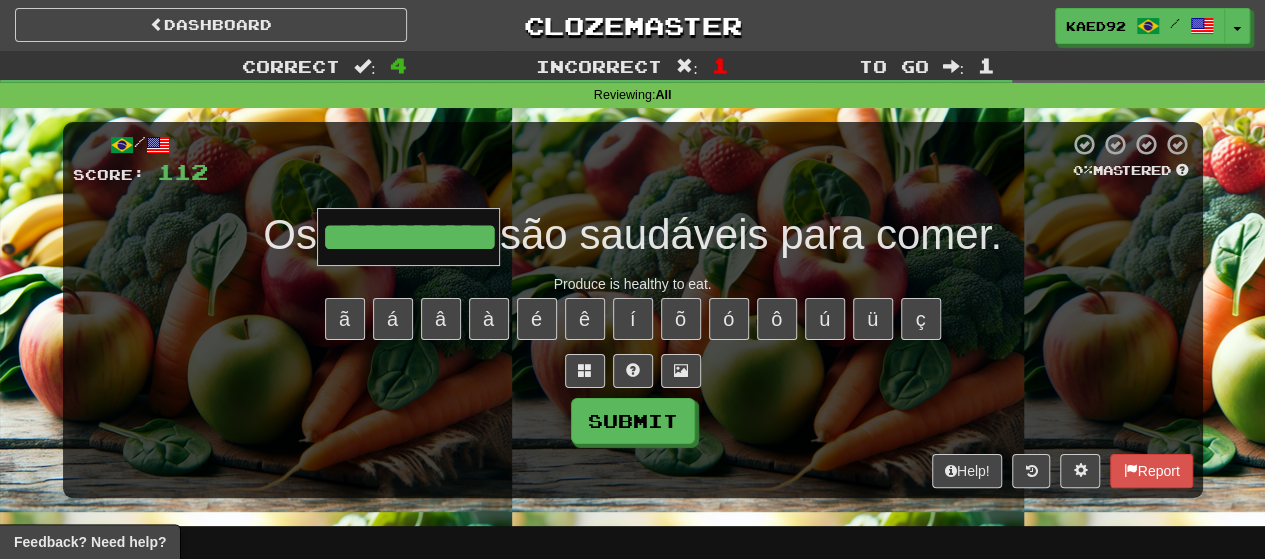 type on "**********" 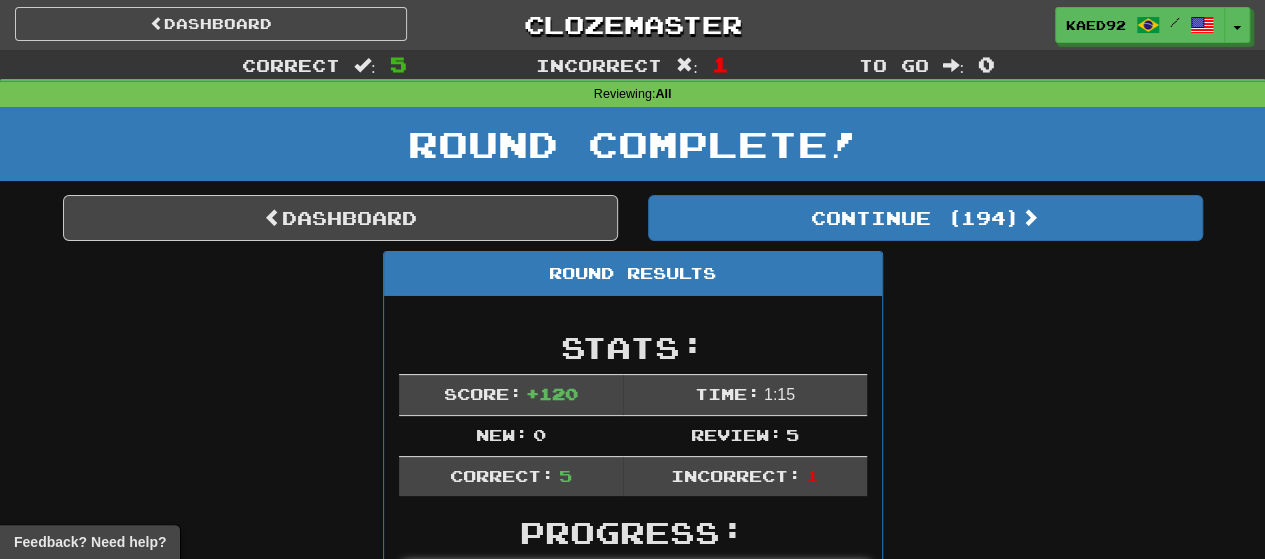 scroll, scrollTop: 0, scrollLeft: 0, axis: both 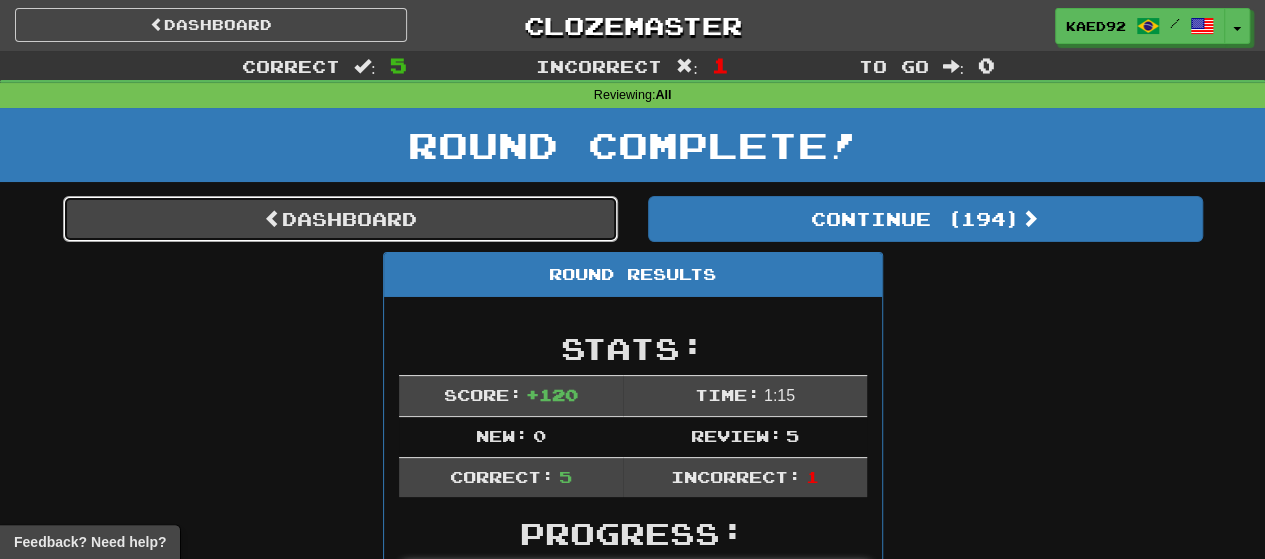 click on "Dashboard" at bounding box center [340, 219] 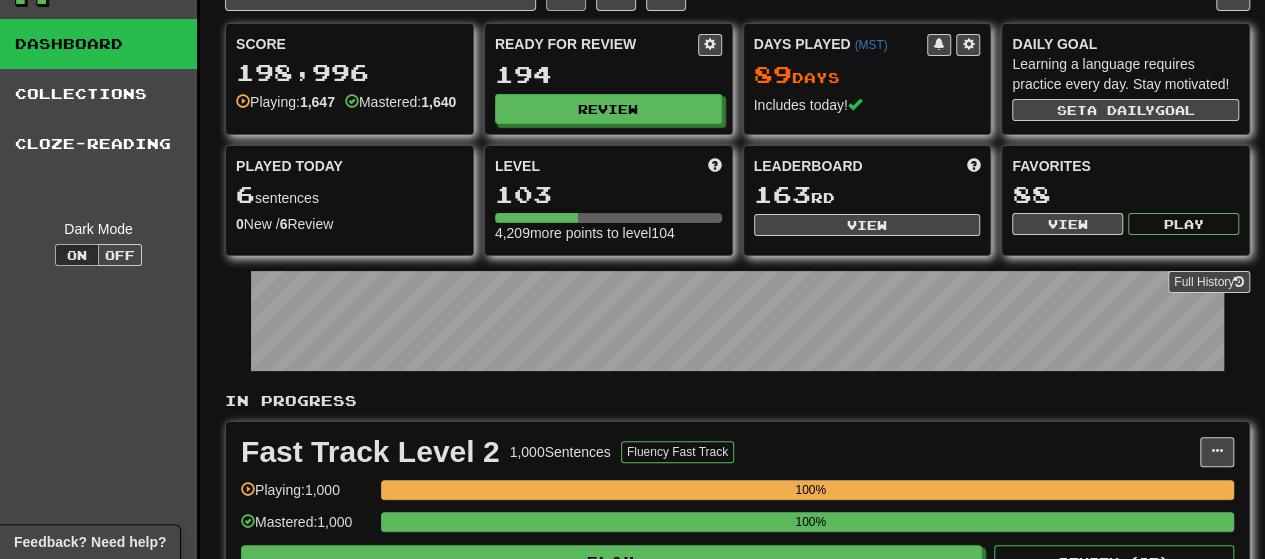 scroll, scrollTop: 0, scrollLeft: 0, axis: both 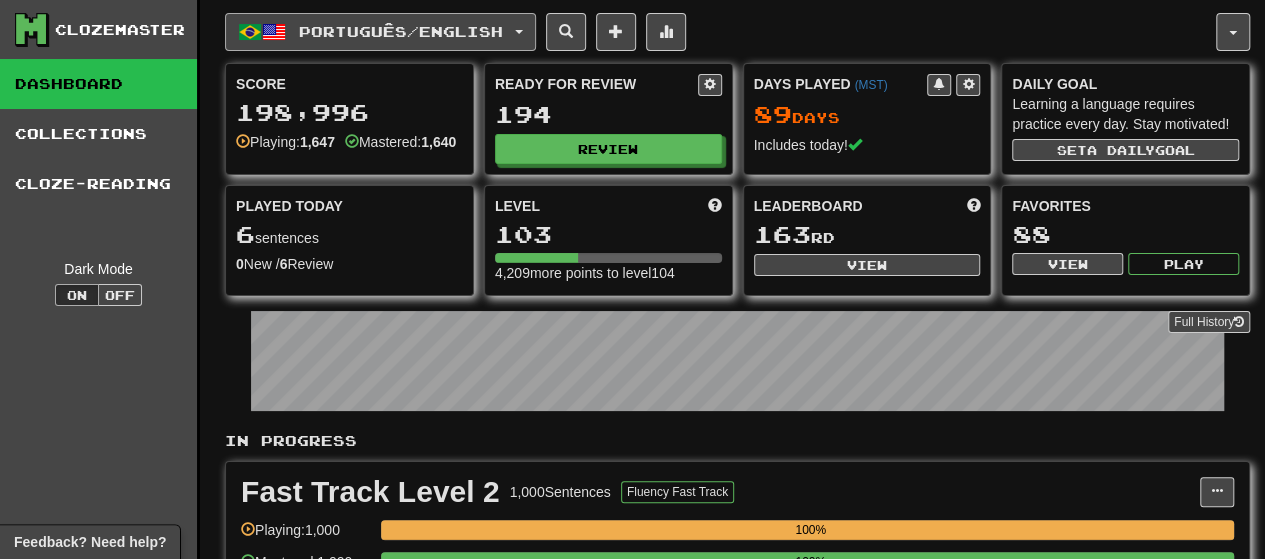 click on "Português  /  English" at bounding box center (401, 31) 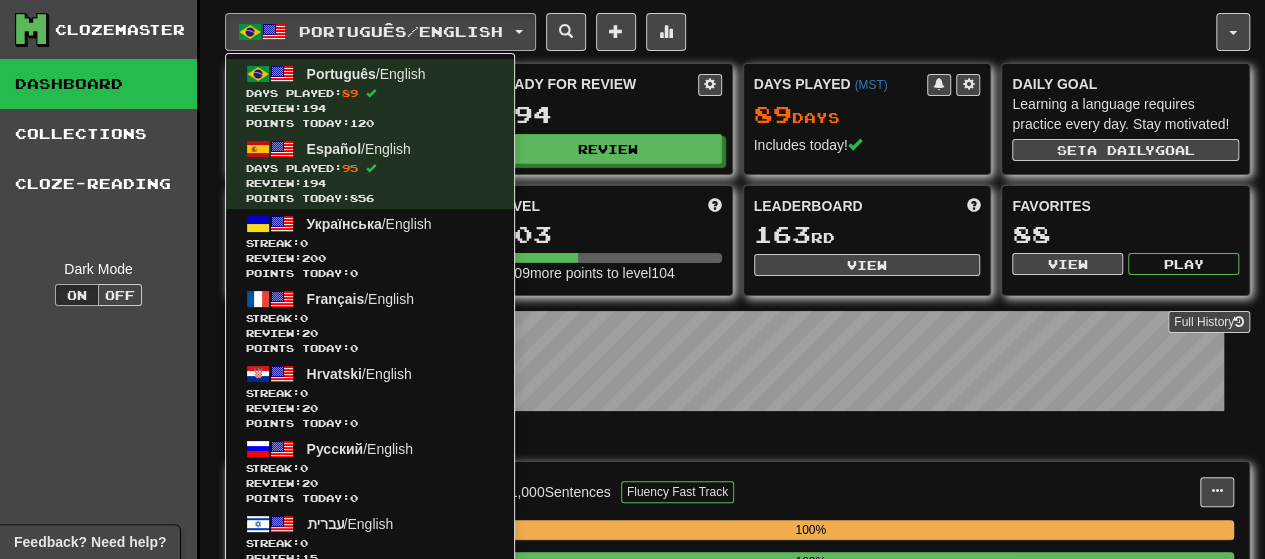 click on "Dashboard" at bounding box center (98, 84) 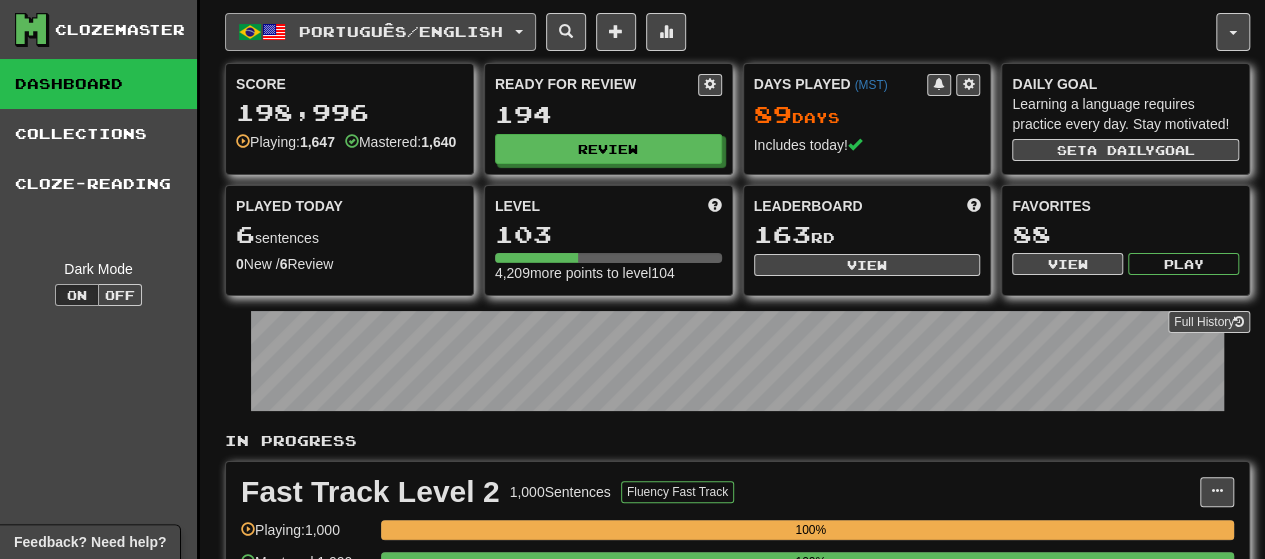 click on "Português  /  English" at bounding box center [380, 32] 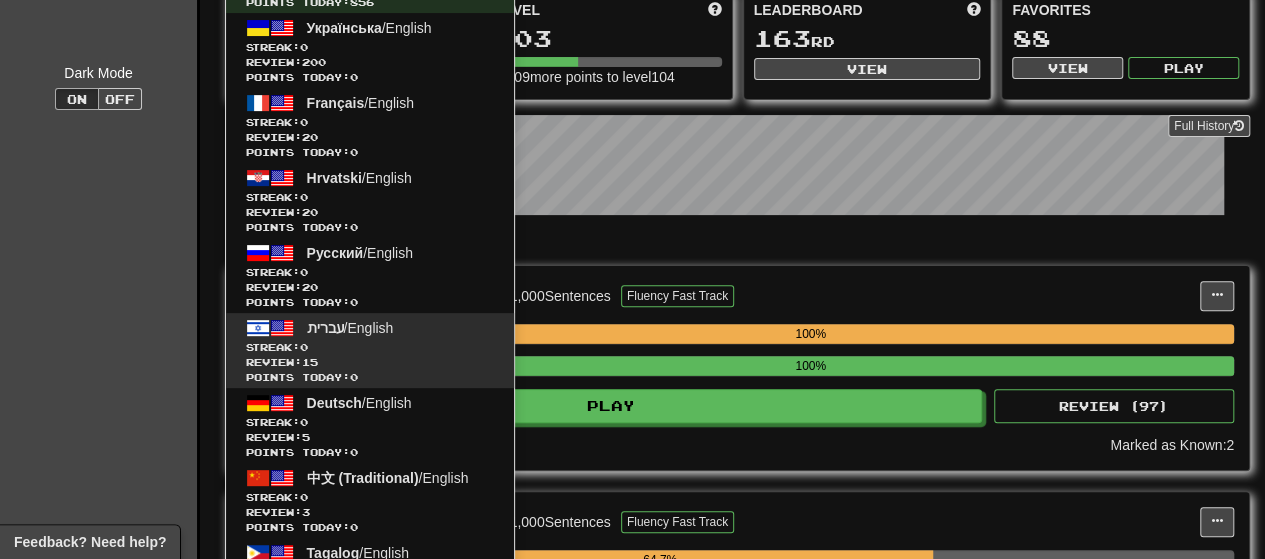 scroll, scrollTop: 200, scrollLeft: 0, axis: vertical 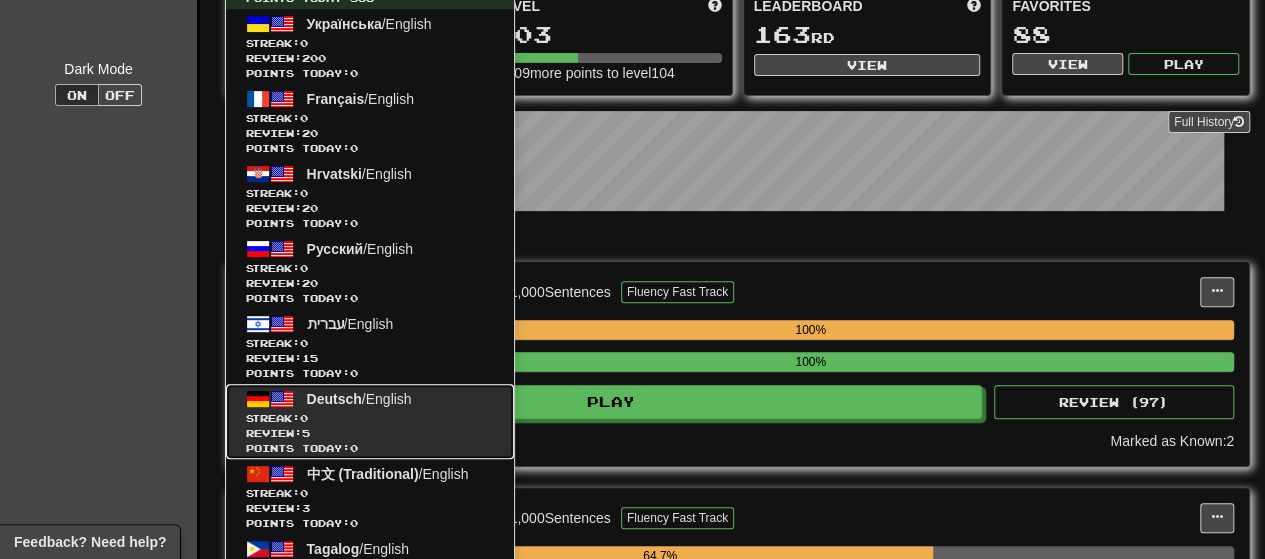 click on "Deutsch  /  English Streak:  0   Review:  5 Points today:  0" at bounding box center (370, 421) 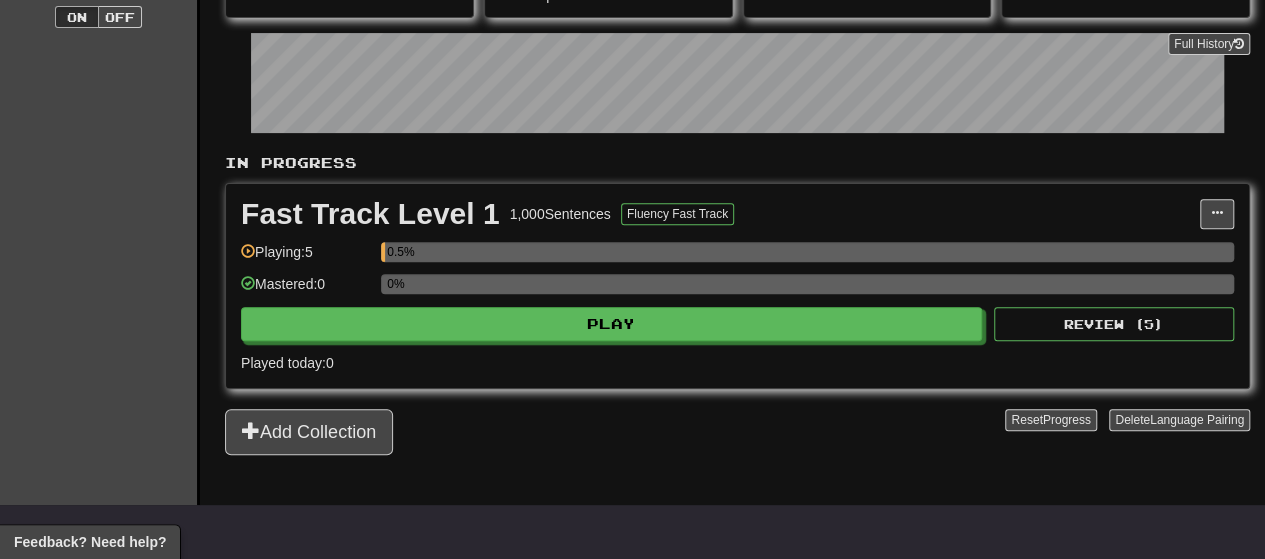 scroll, scrollTop: 300, scrollLeft: 0, axis: vertical 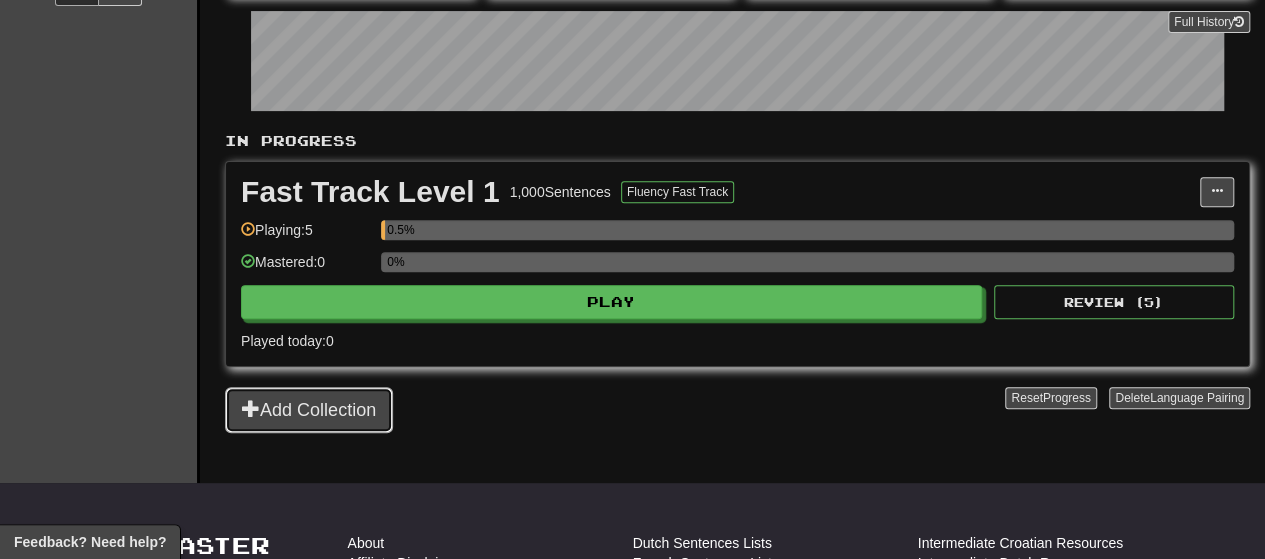 click on "Add Collection" 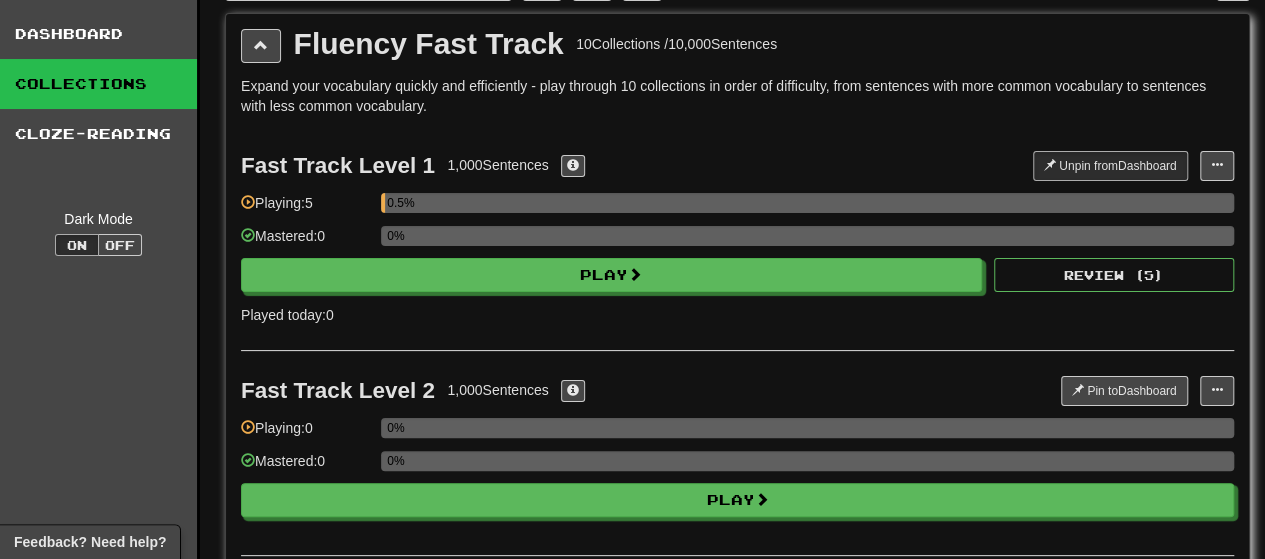 scroll, scrollTop: 0, scrollLeft: 0, axis: both 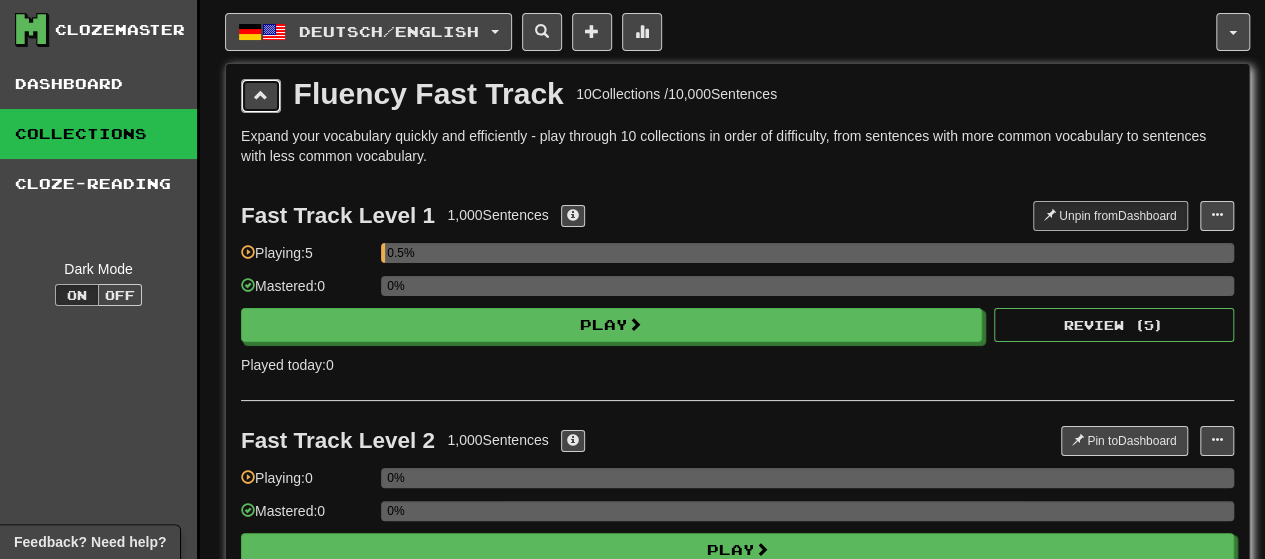 click 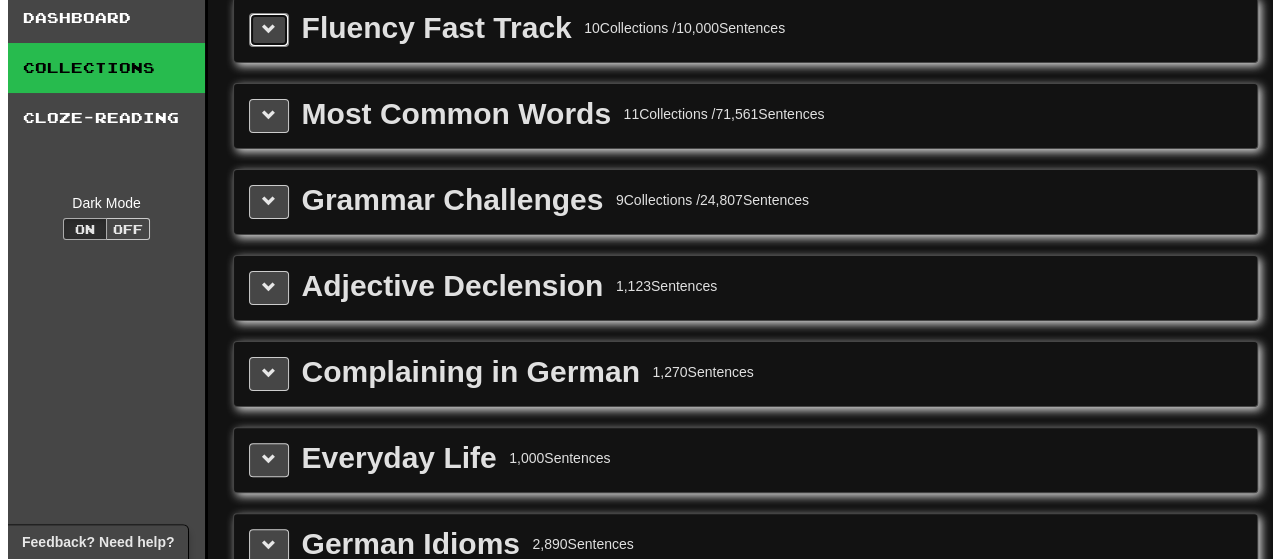 scroll, scrollTop: 0, scrollLeft: 0, axis: both 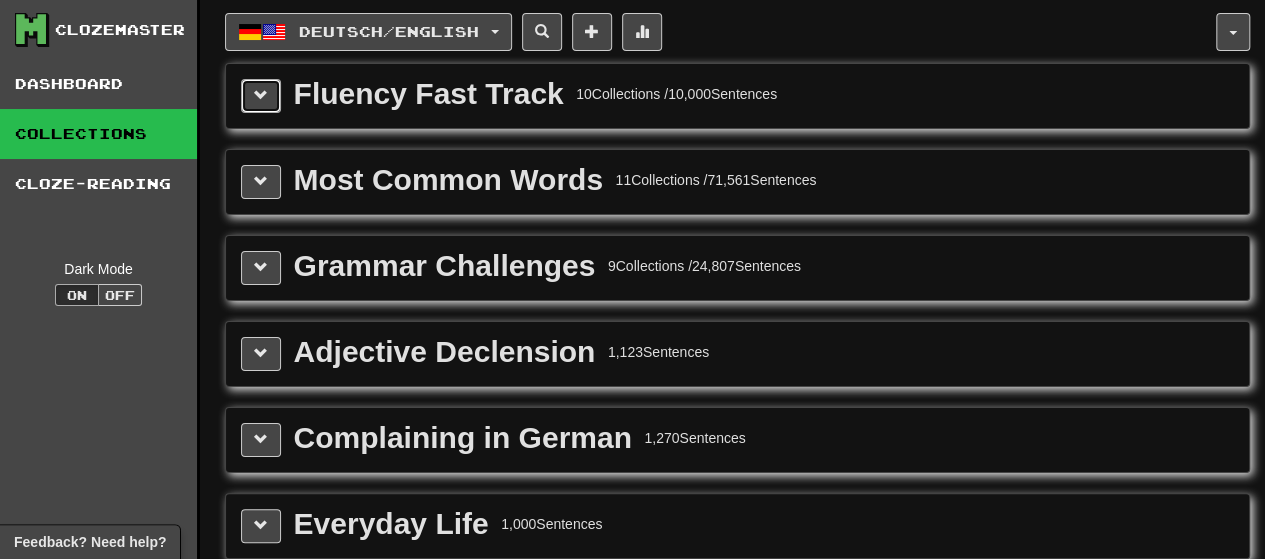 click 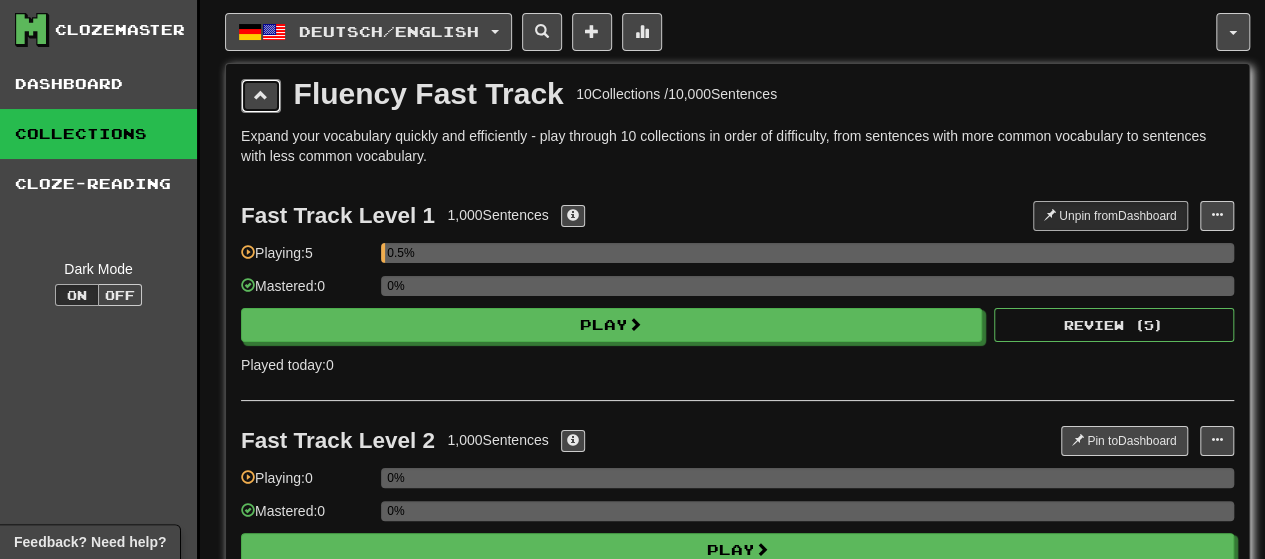 drag, startPoint x: 270, startPoint y: 101, endPoint x: 280, endPoint y: 96, distance: 11.18034 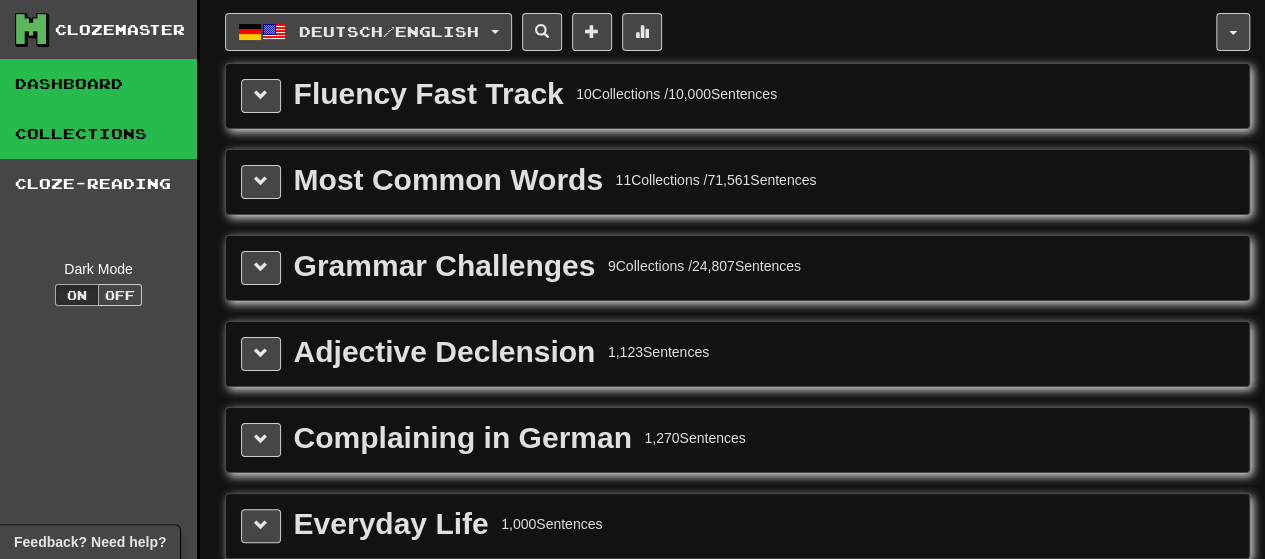 click on "Dashboard" 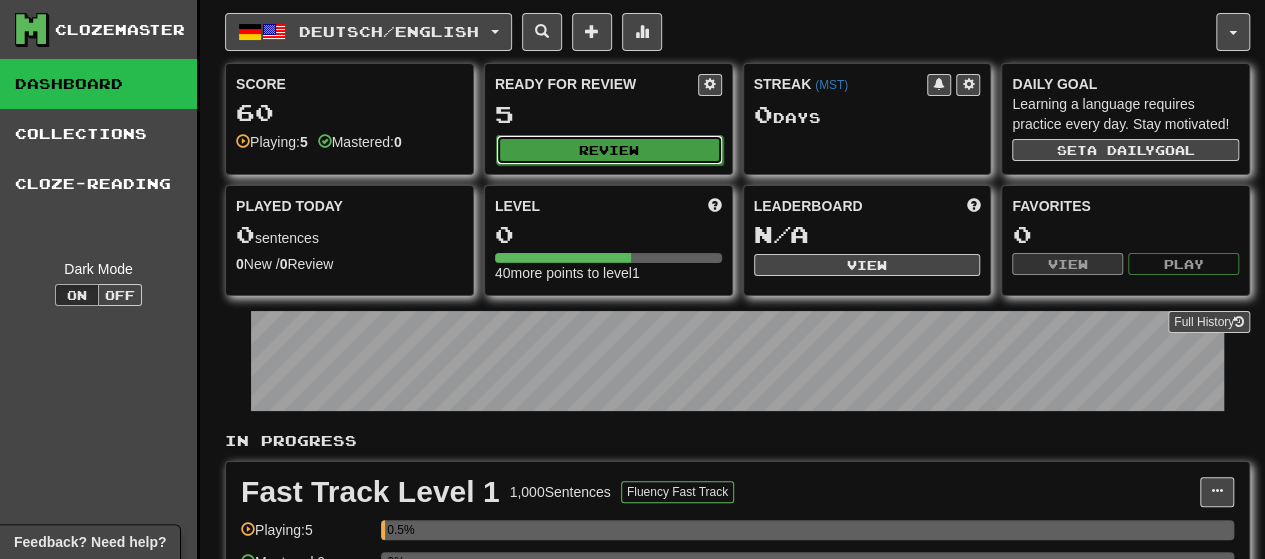 click on "Review" 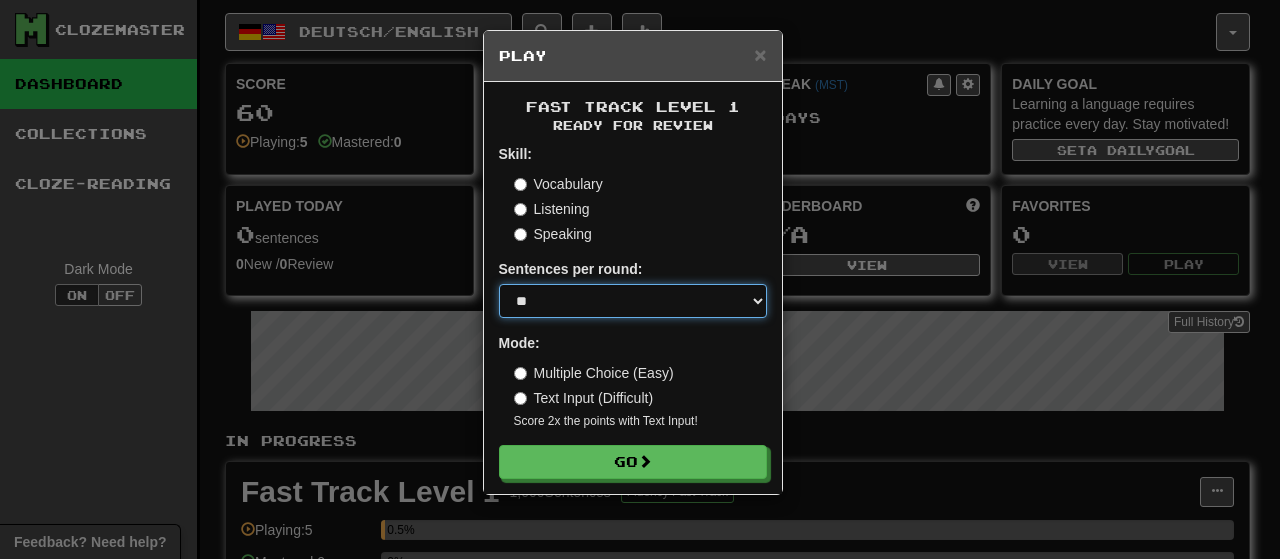 click on "* ** ** ** ** ** *** ********" at bounding box center (633, 301) 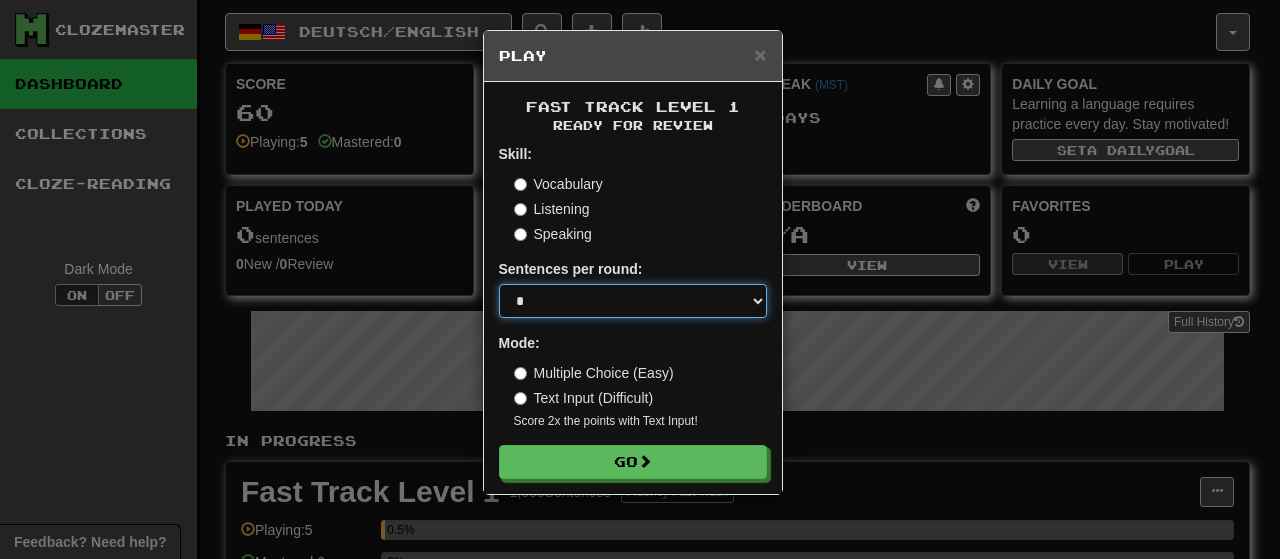 click on "* ** ** ** ** ** *** ********" at bounding box center [633, 301] 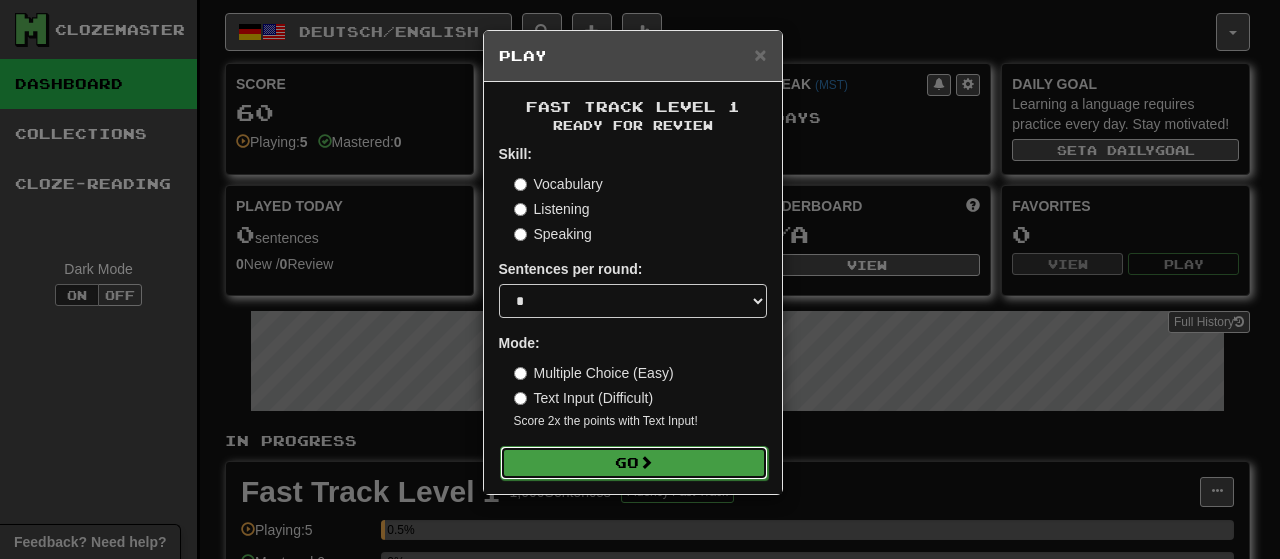 click on "Go" at bounding box center [634, 463] 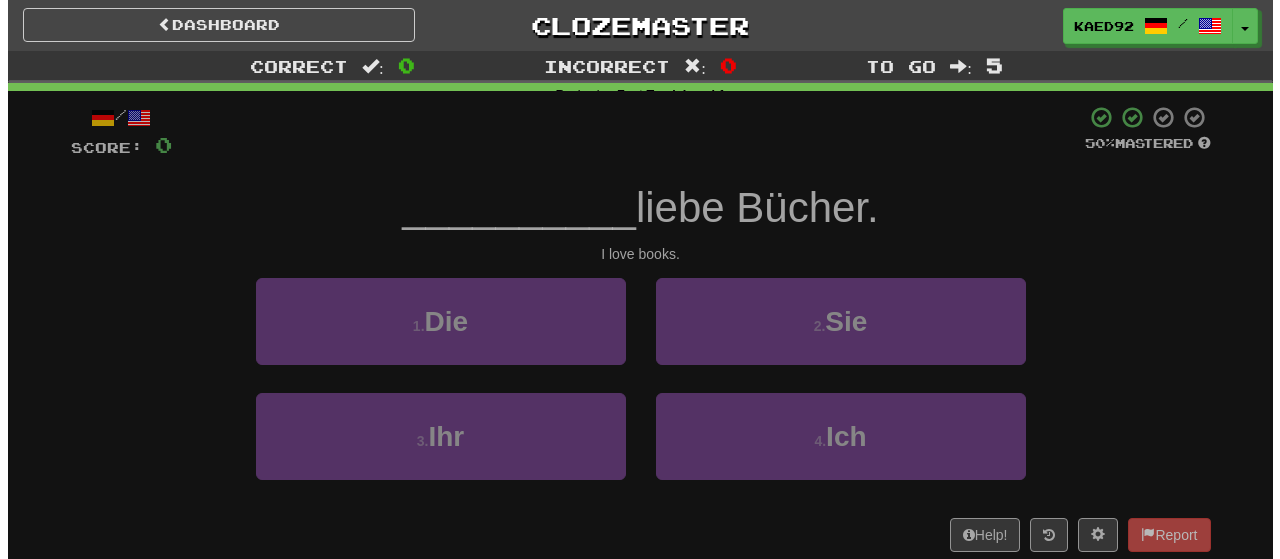 scroll, scrollTop: 0, scrollLeft: 0, axis: both 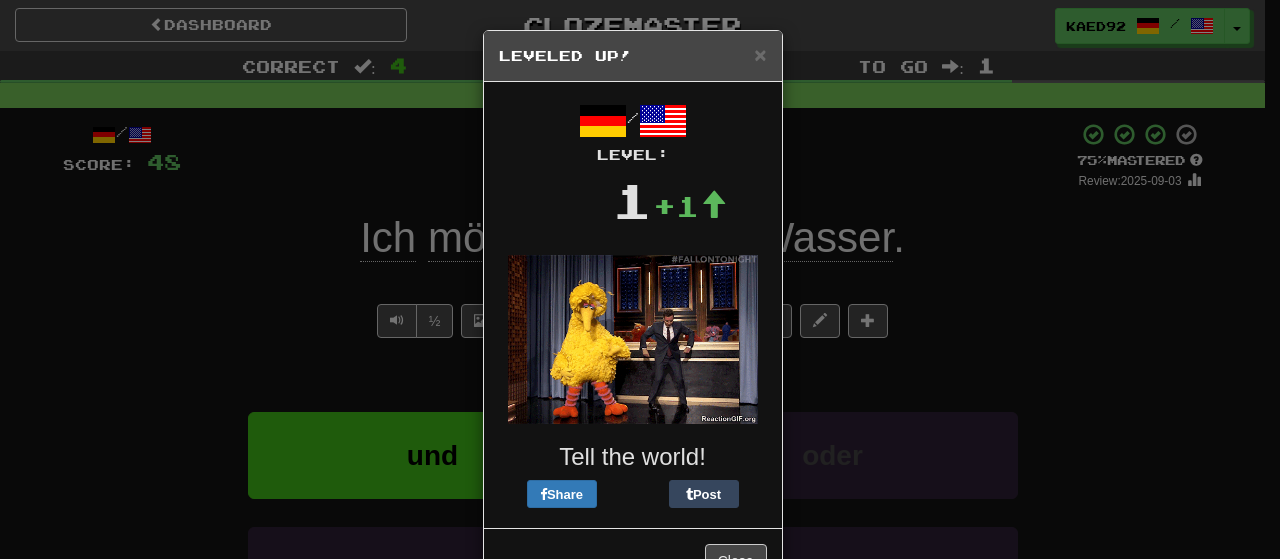 click on "Leveled Up!" at bounding box center [633, 56] 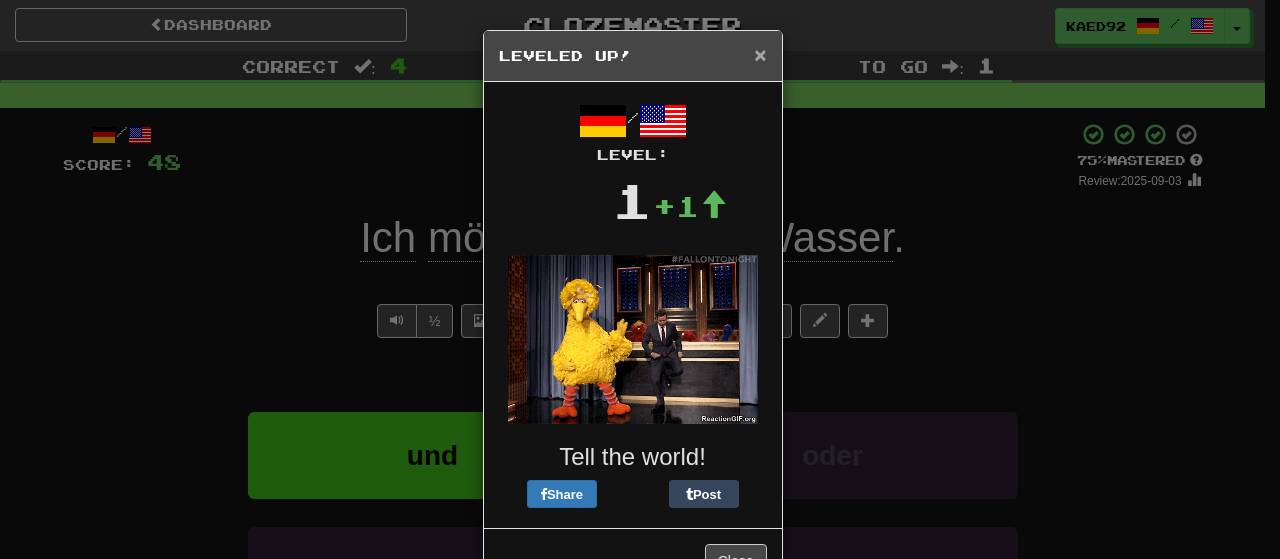click on "×" at bounding box center [760, 54] 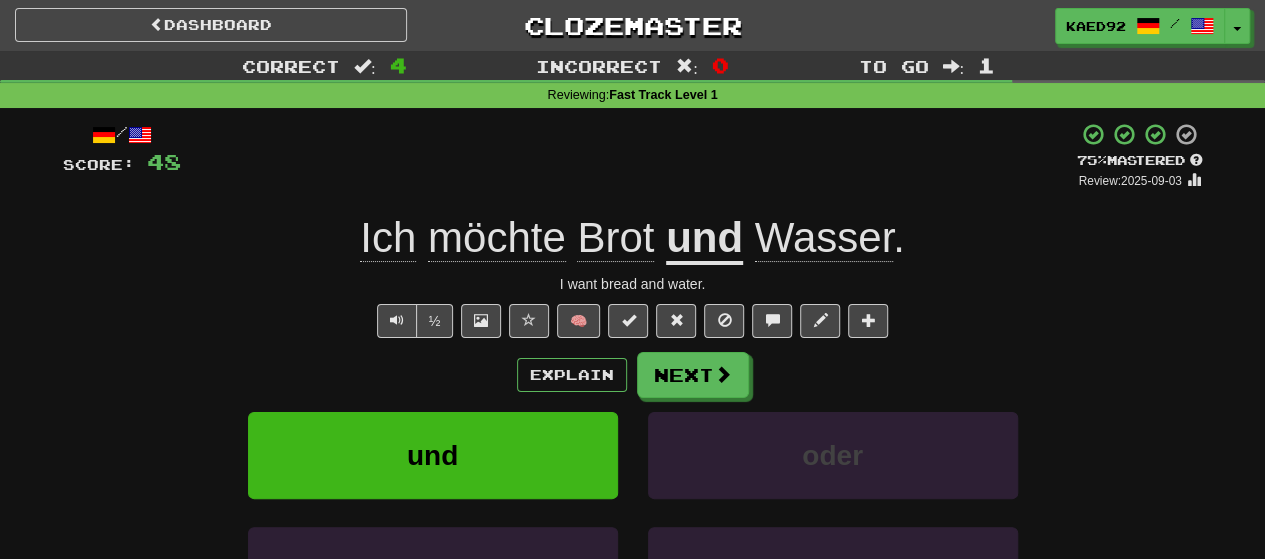 click on "Explain Next und oder ohne denn Learn more: und oder ohne denn" at bounding box center [633, 512] 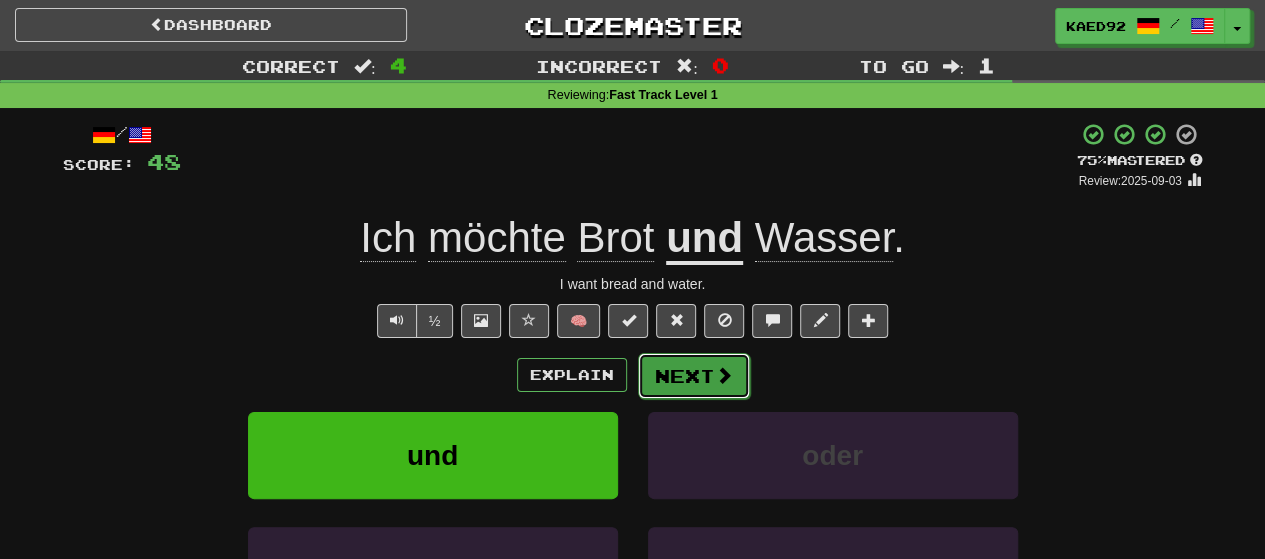 click on "Next" at bounding box center [694, 376] 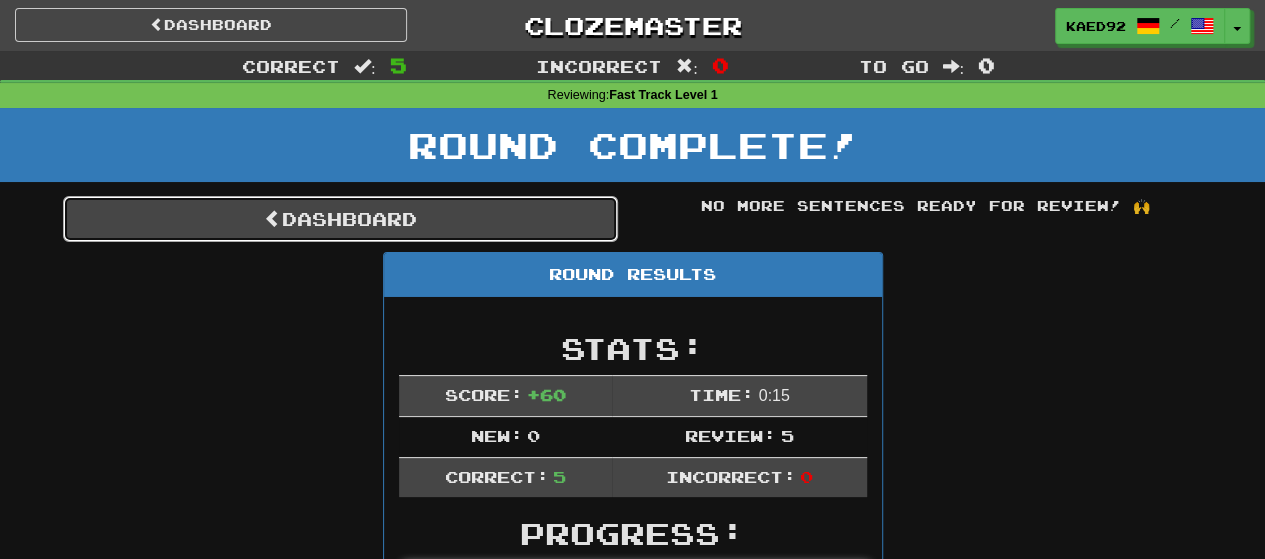 click on "Dashboard" at bounding box center [340, 219] 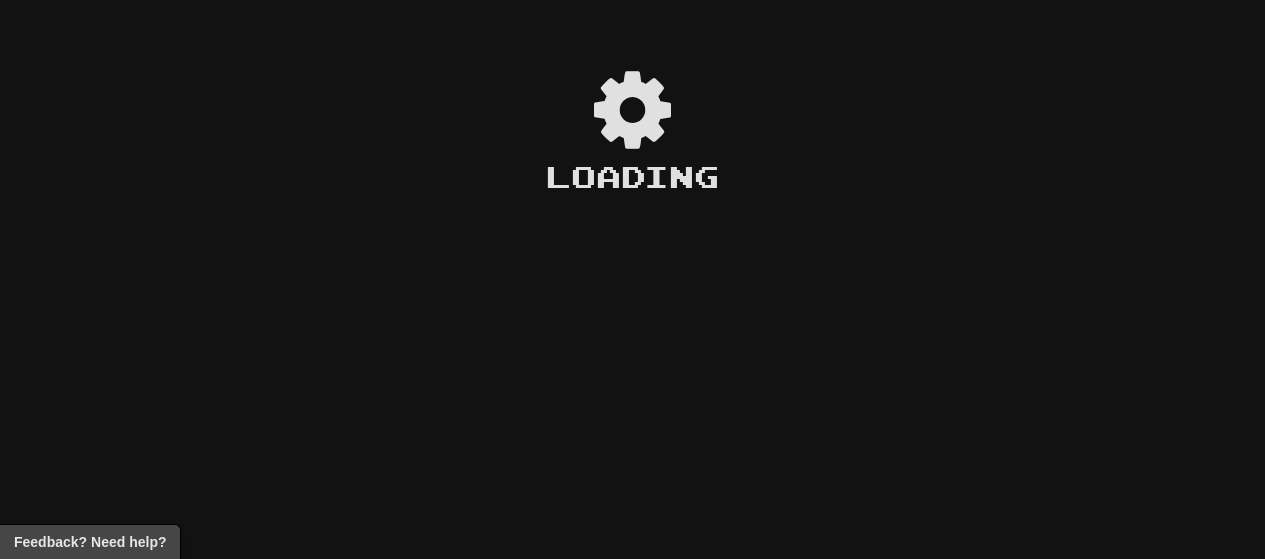 scroll, scrollTop: 0, scrollLeft: 0, axis: both 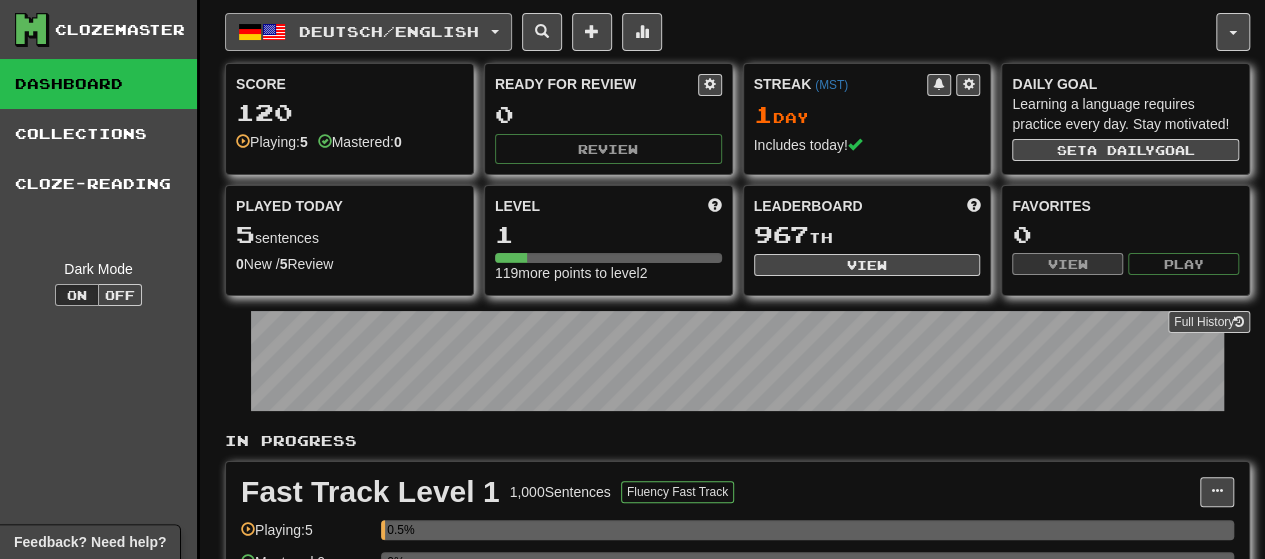 click on "Deutsch  /  English" at bounding box center (389, 31) 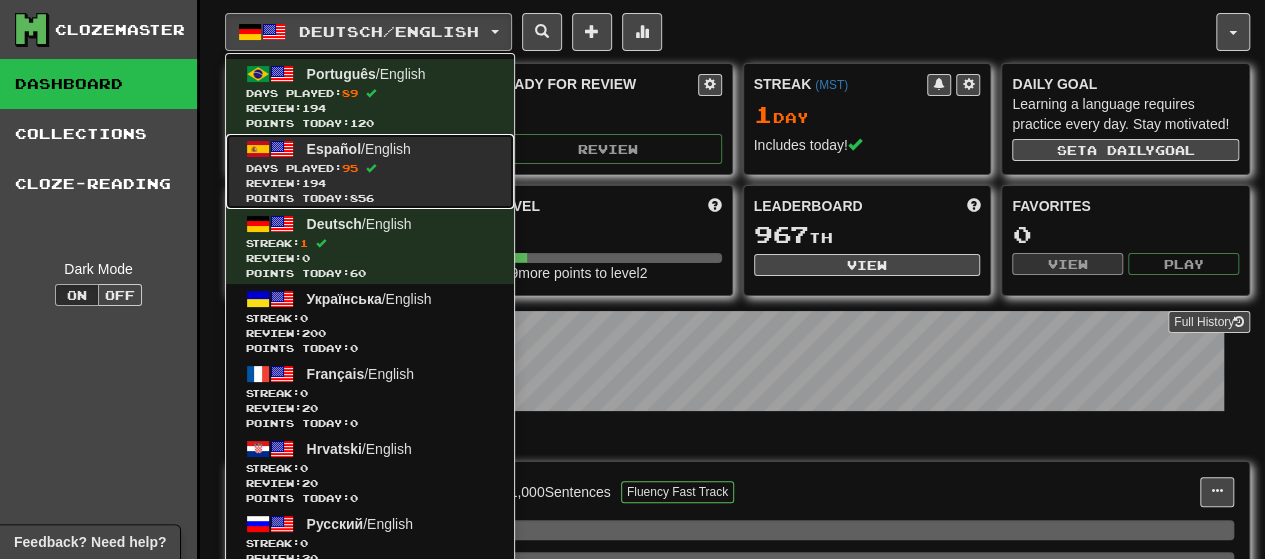 click on "Español  /  English Days Played:  95   Review:  194 Points today:  856" at bounding box center [370, 171] 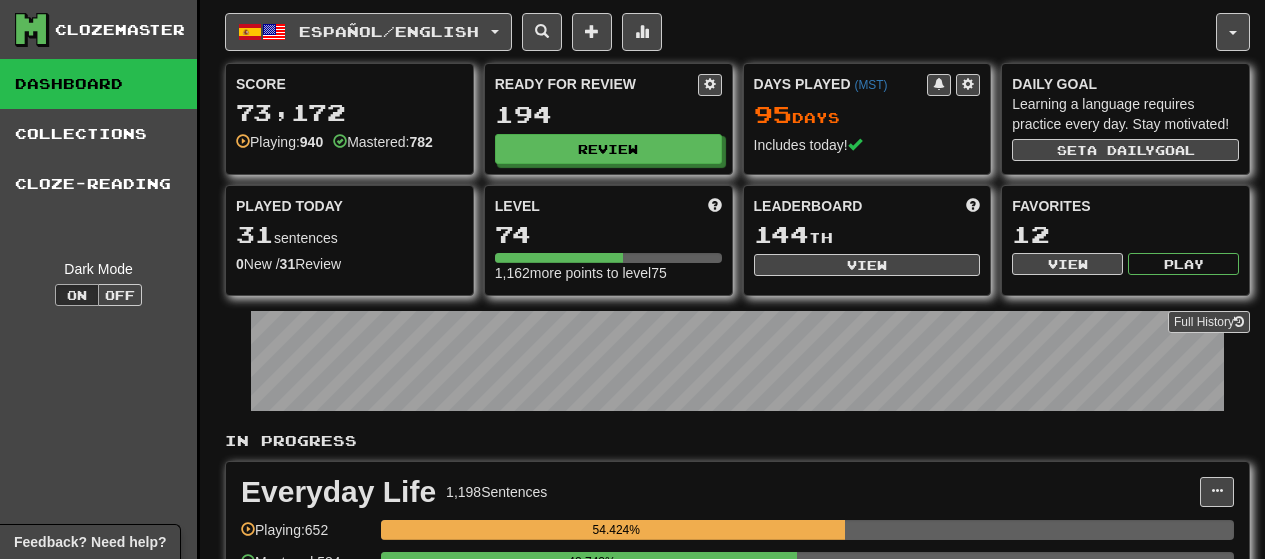 scroll, scrollTop: 0, scrollLeft: 0, axis: both 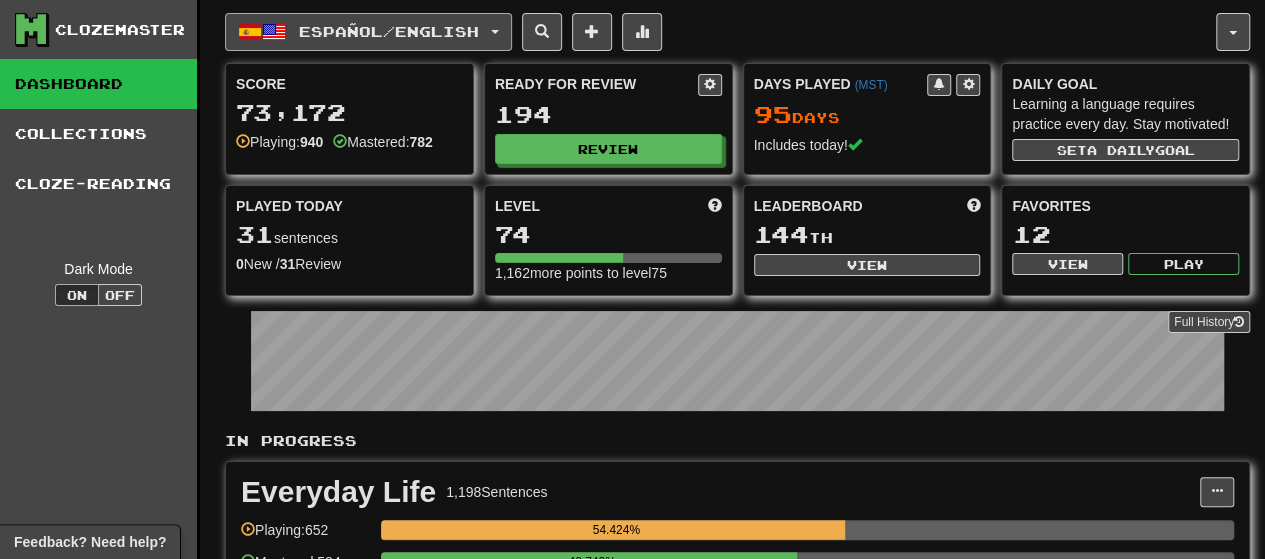 click on "Español  /  English" at bounding box center [389, 31] 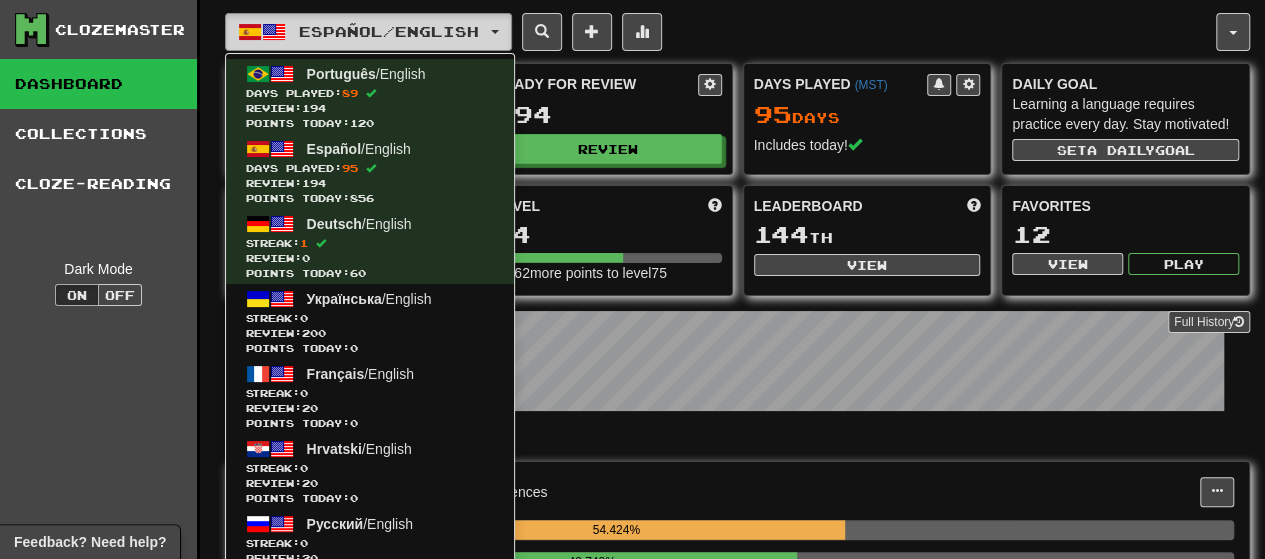 click on "Español  /  English" at bounding box center (389, 31) 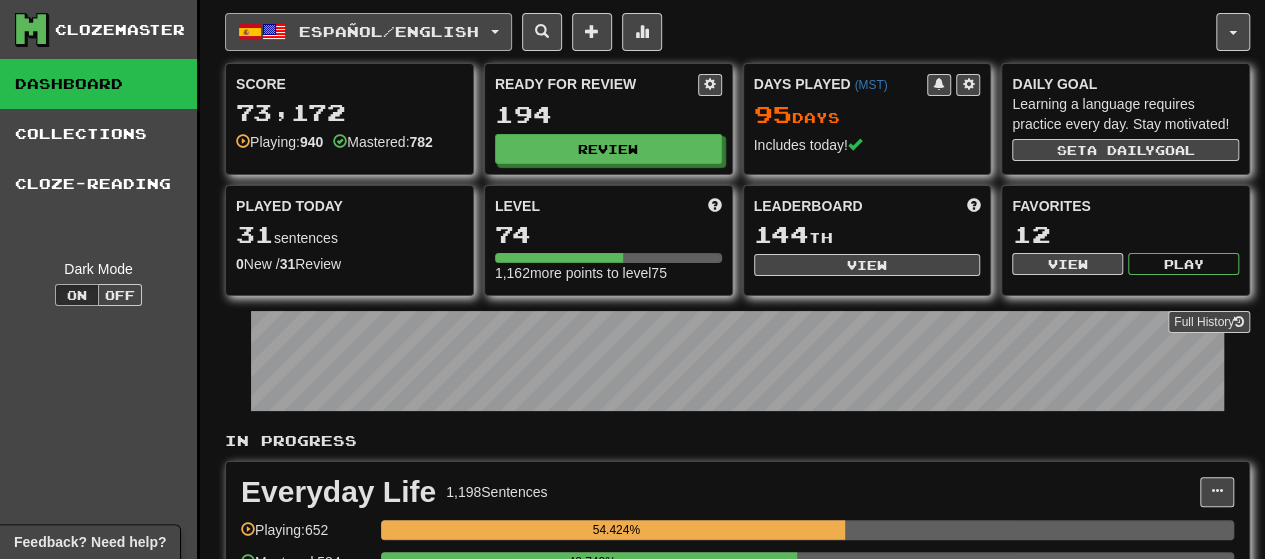 click on "Español  /  English" at bounding box center [389, 31] 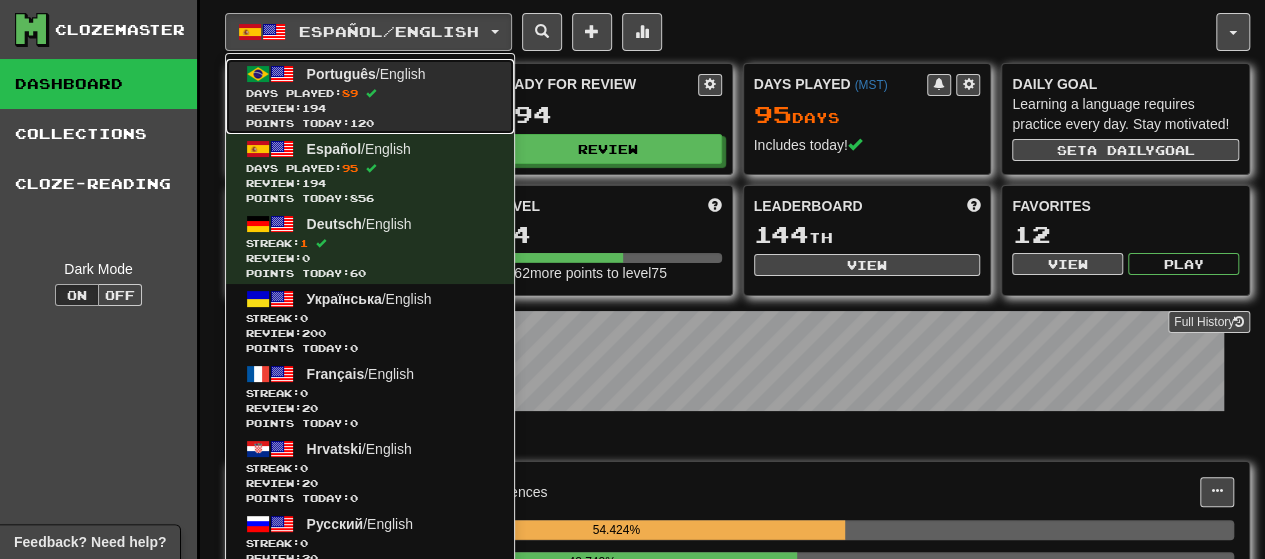 click on "Review:  194" at bounding box center [370, 108] 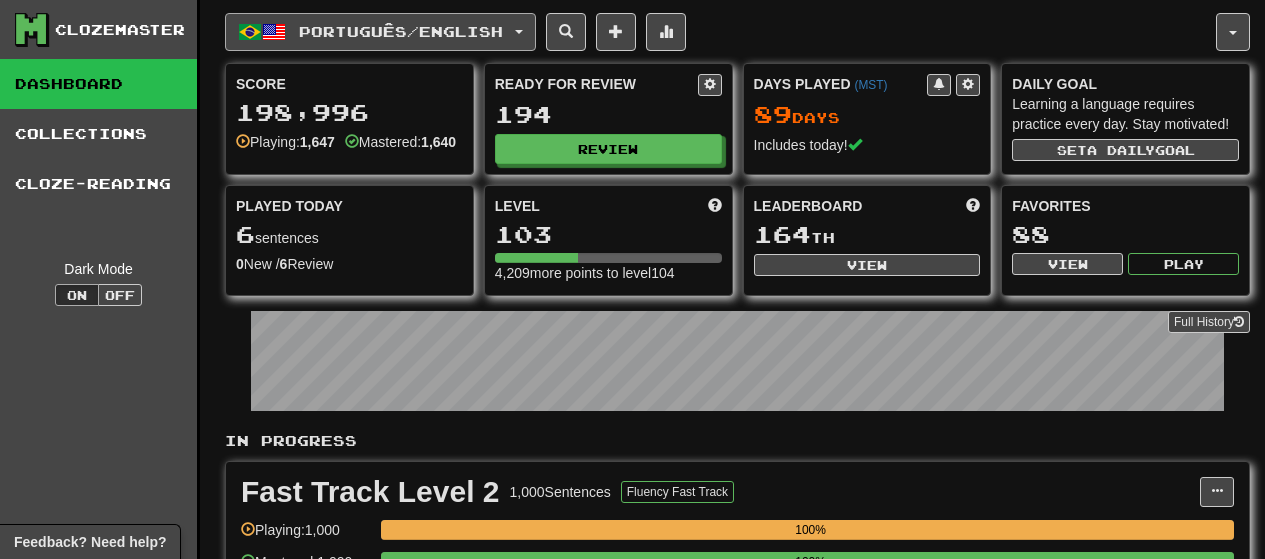 scroll, scrollTop: 0, scrollLeft: 0, axis: both 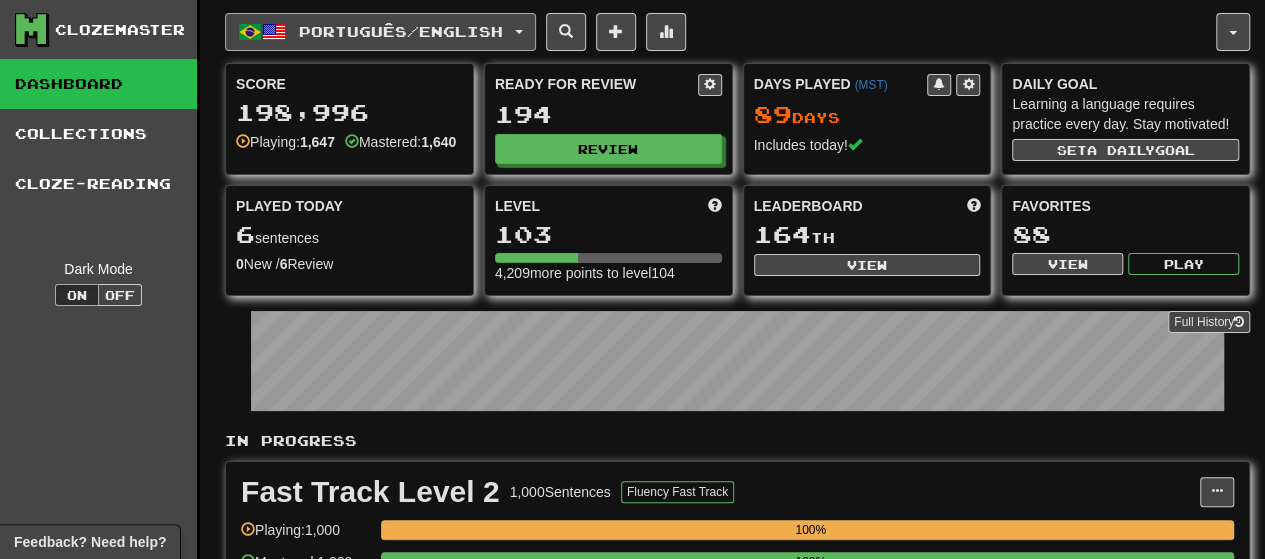 click on "Português  /  English" at bounding box center [401, 31] 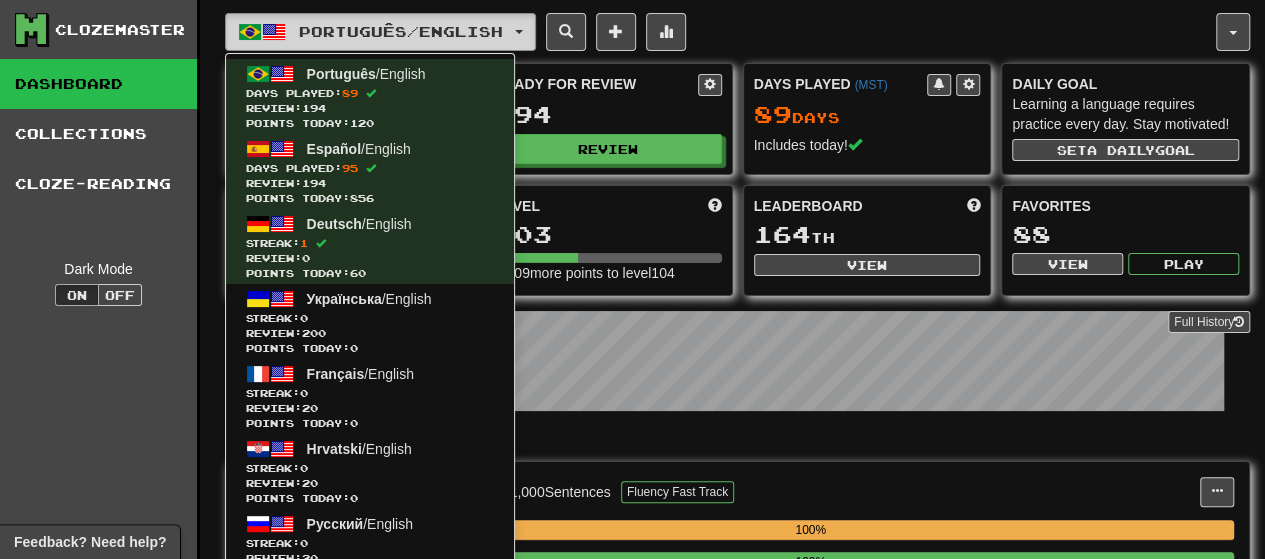 click on "Português  /  English" at bounding box center [380, 32] 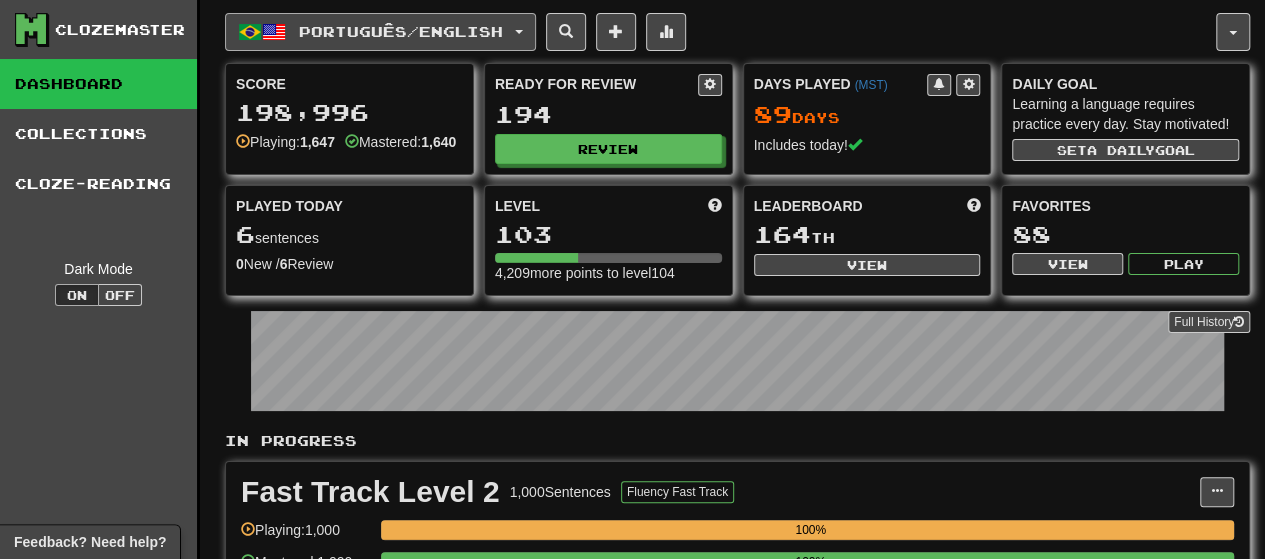 click on "Português  /  English" at bounding box center [380, 32] 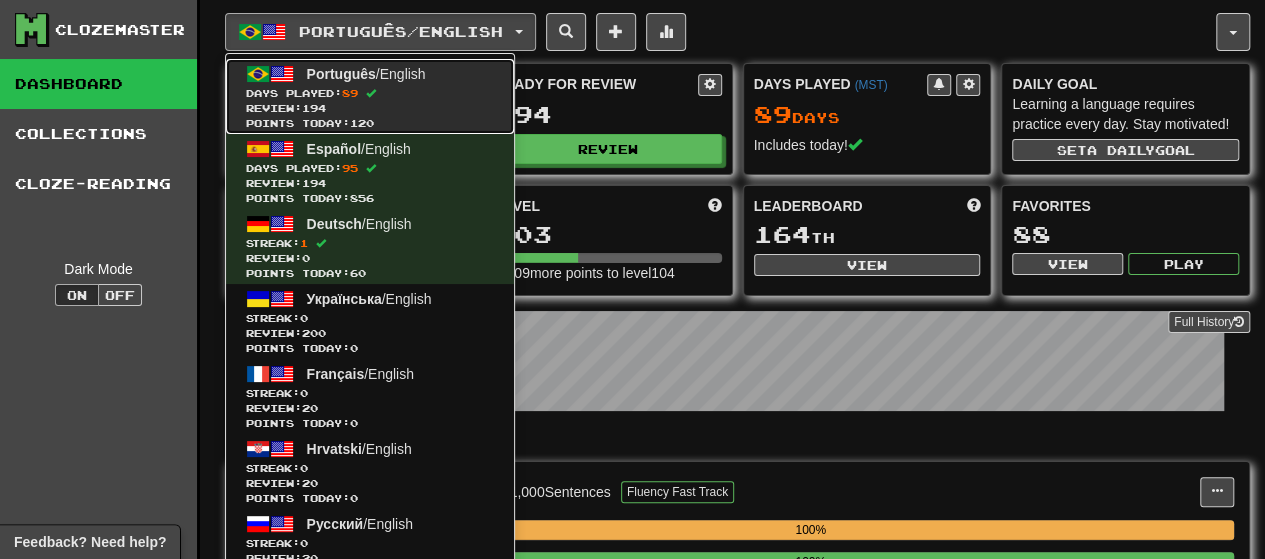 click on "Points today:  120" at bounding box center [370, 123] 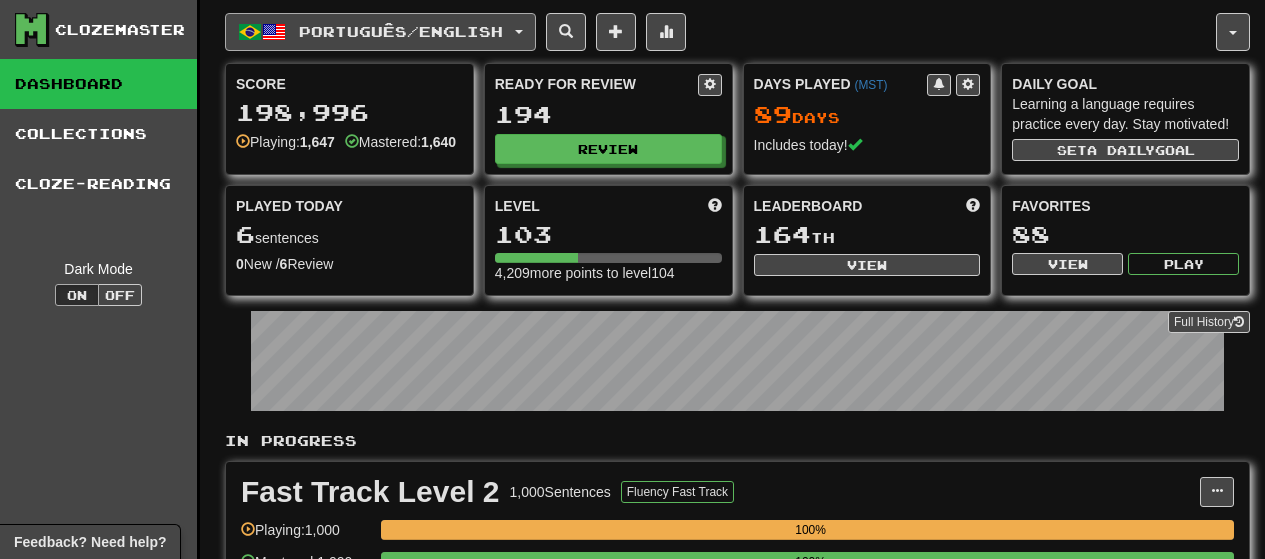 scroll, scrollTop: 0, scrollLeft: 0, axis: both 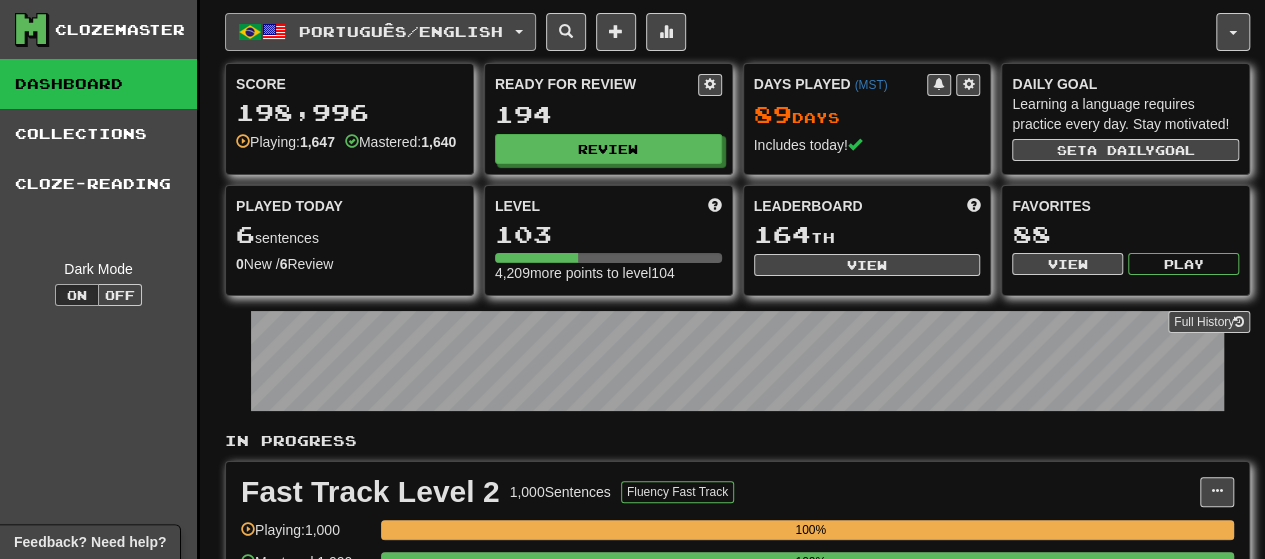 click on "Português  /  English" at bounding box center [401, 31] 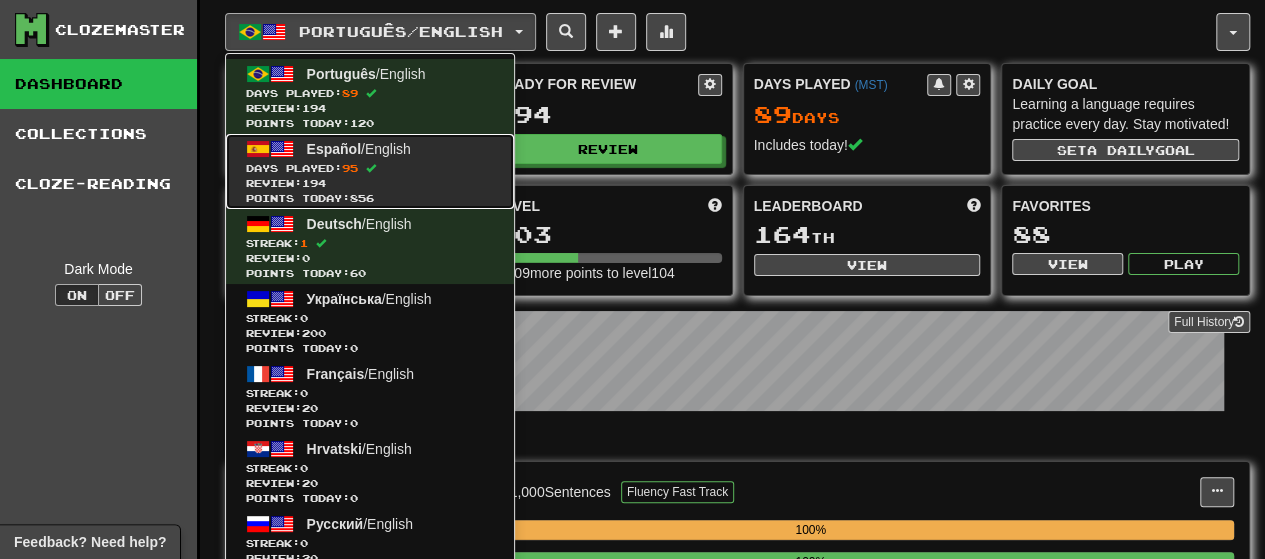 click on "Español  /  English Days Played:  95   Review:  194 Points today:  856" at bounding box center (370, 171) 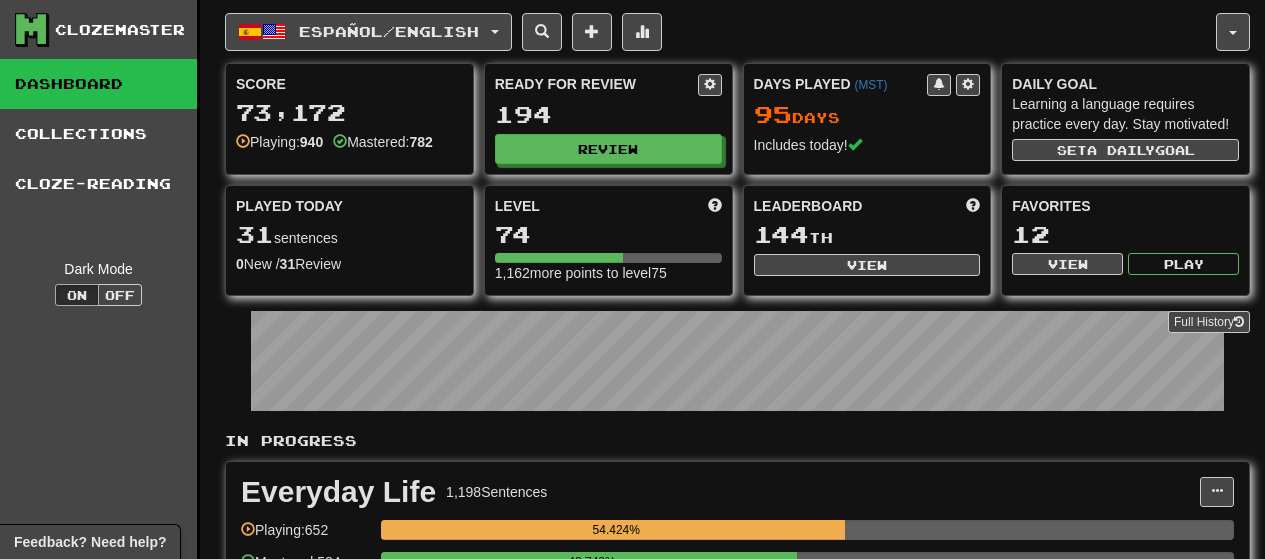 scroll, scrollTop: 0, scrollLeft: 0, axis: both 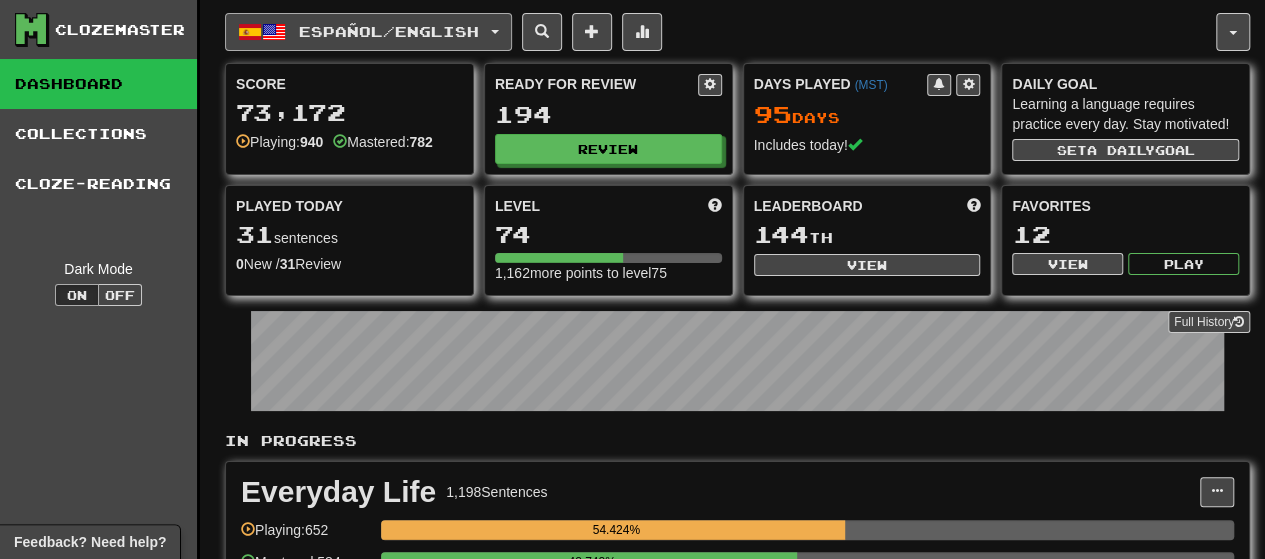 click on "Español  /  English" at bounding box center [389, 31] 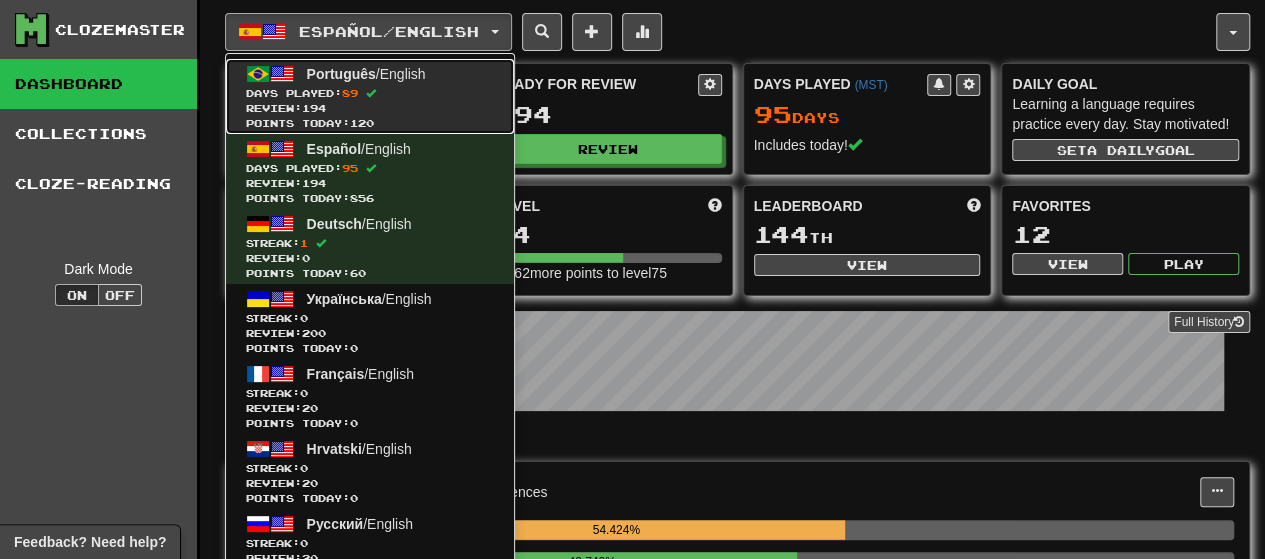 click on "Português  /  English Days Played:  89   Review:  194 Points today:  120" at bounding box center (370, 96) 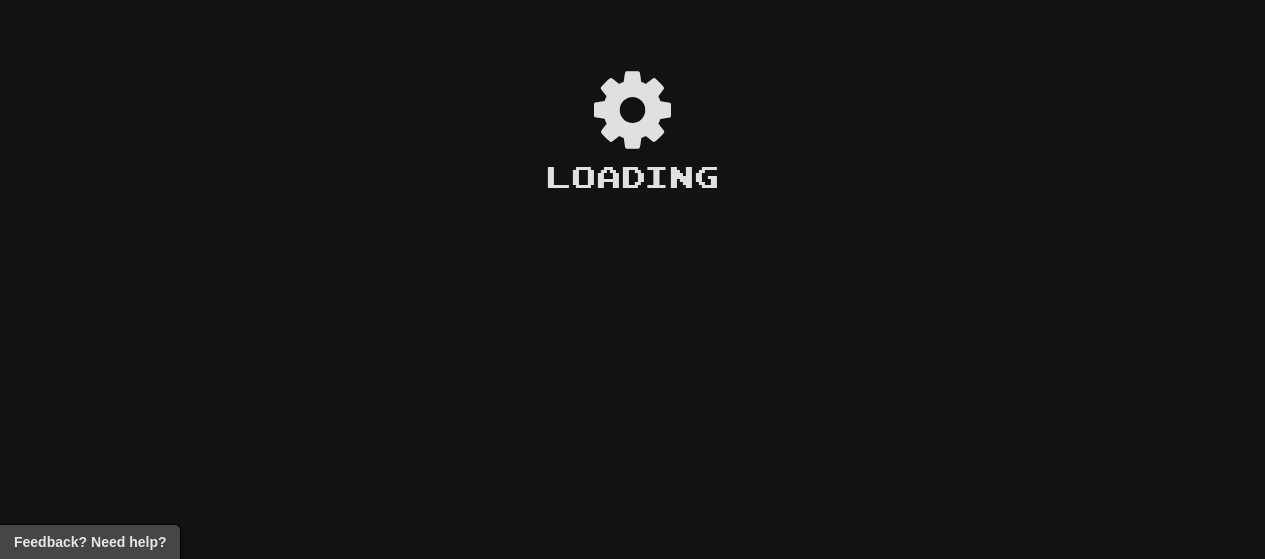 scroll, scrollTop: 0, scrollLeft: 0, axis: both 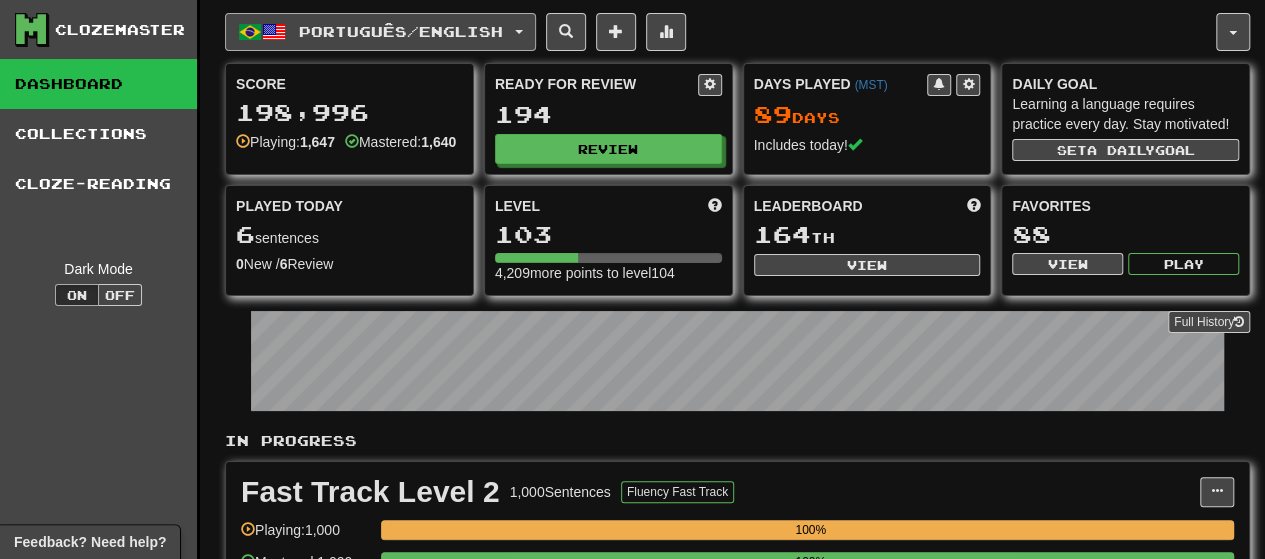 click on "Português  /  English" at bounding box center [401, 31] 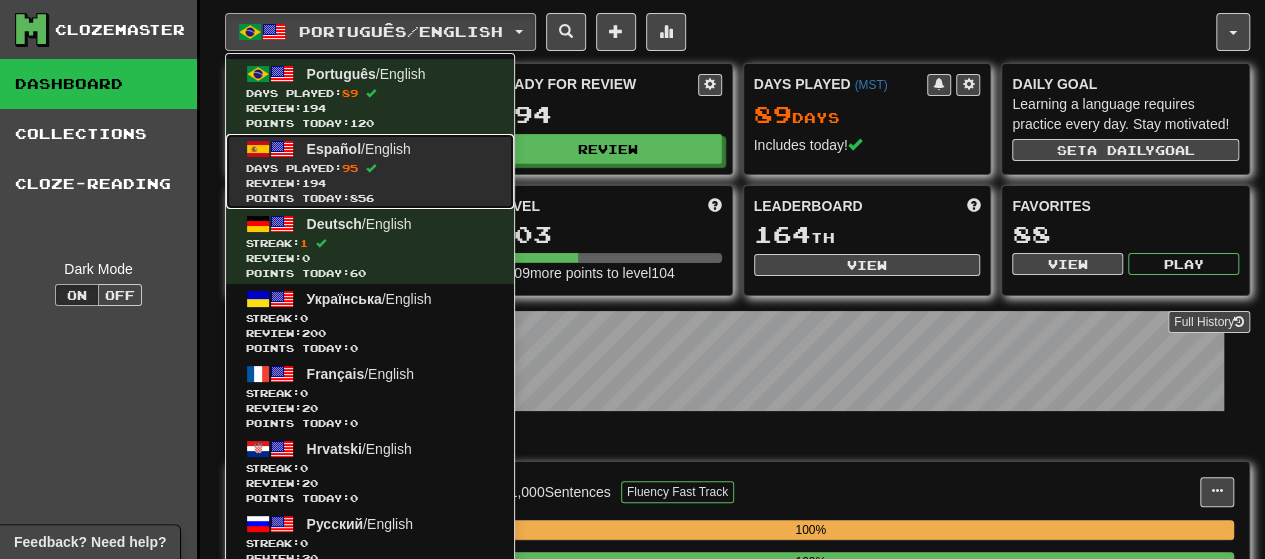 click on "Days Played:  95" at bounding box center (370, 168) 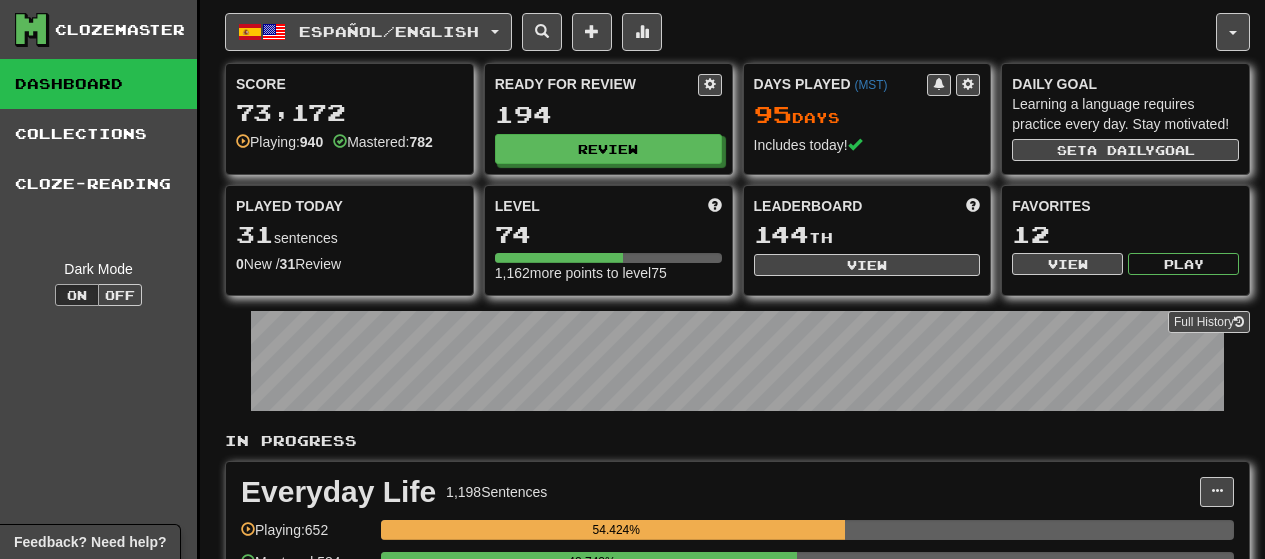 scroll, scrollTop: 0, scrollLeft: 0, axis: both 